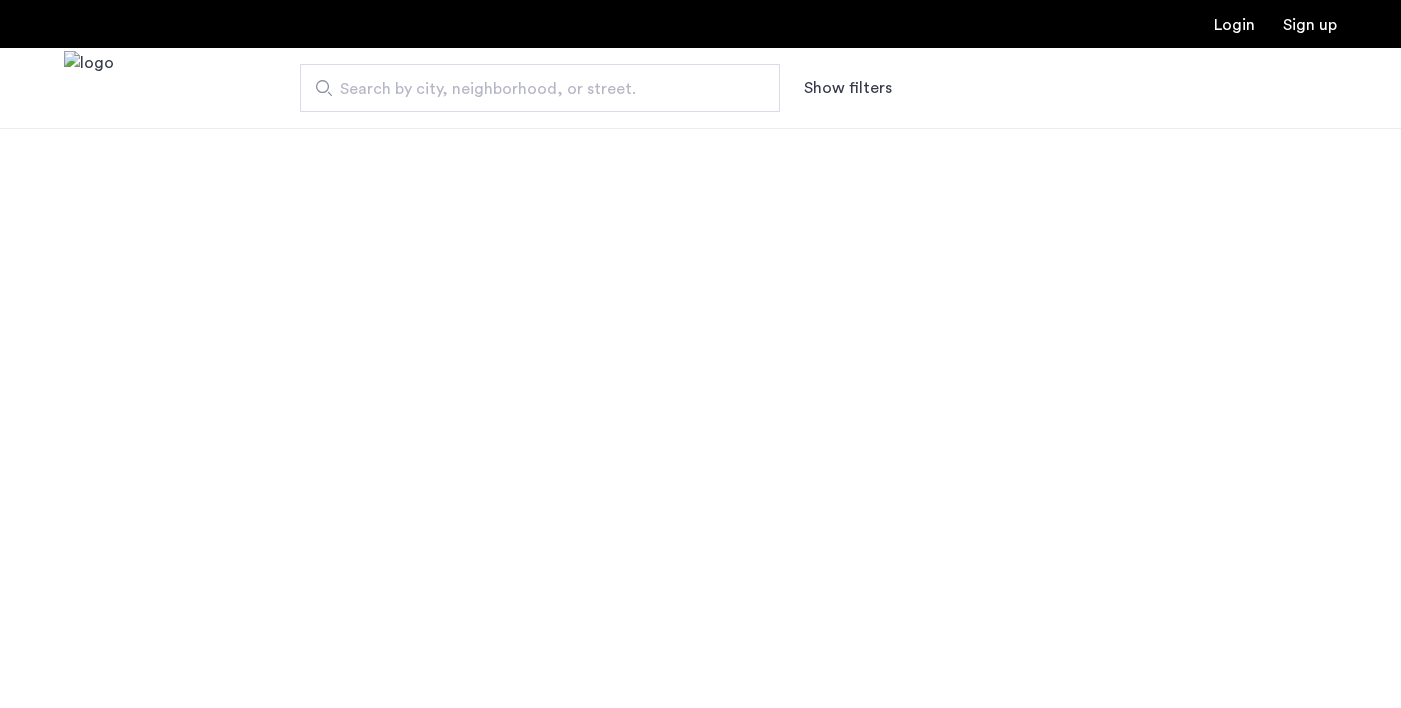 scroll, scrollTop: 0, scrollLeft: 0, axis: both 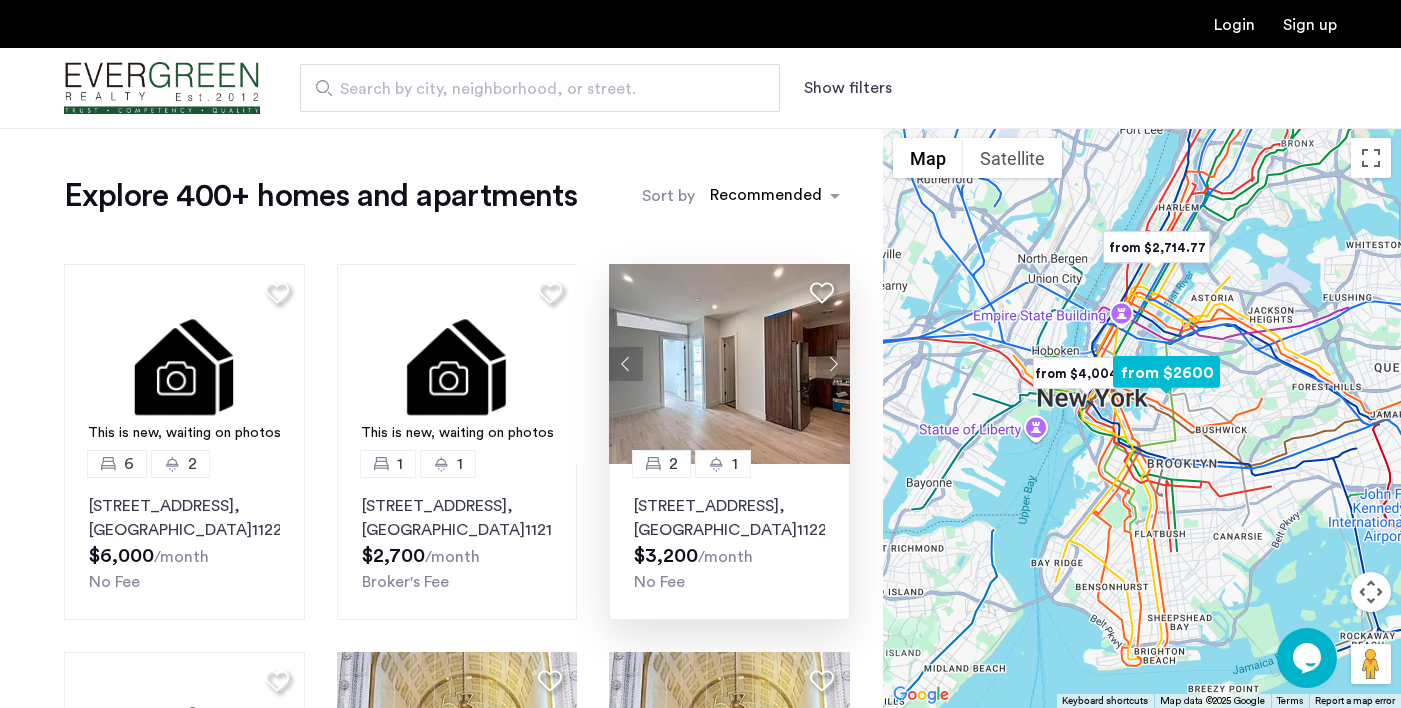 click 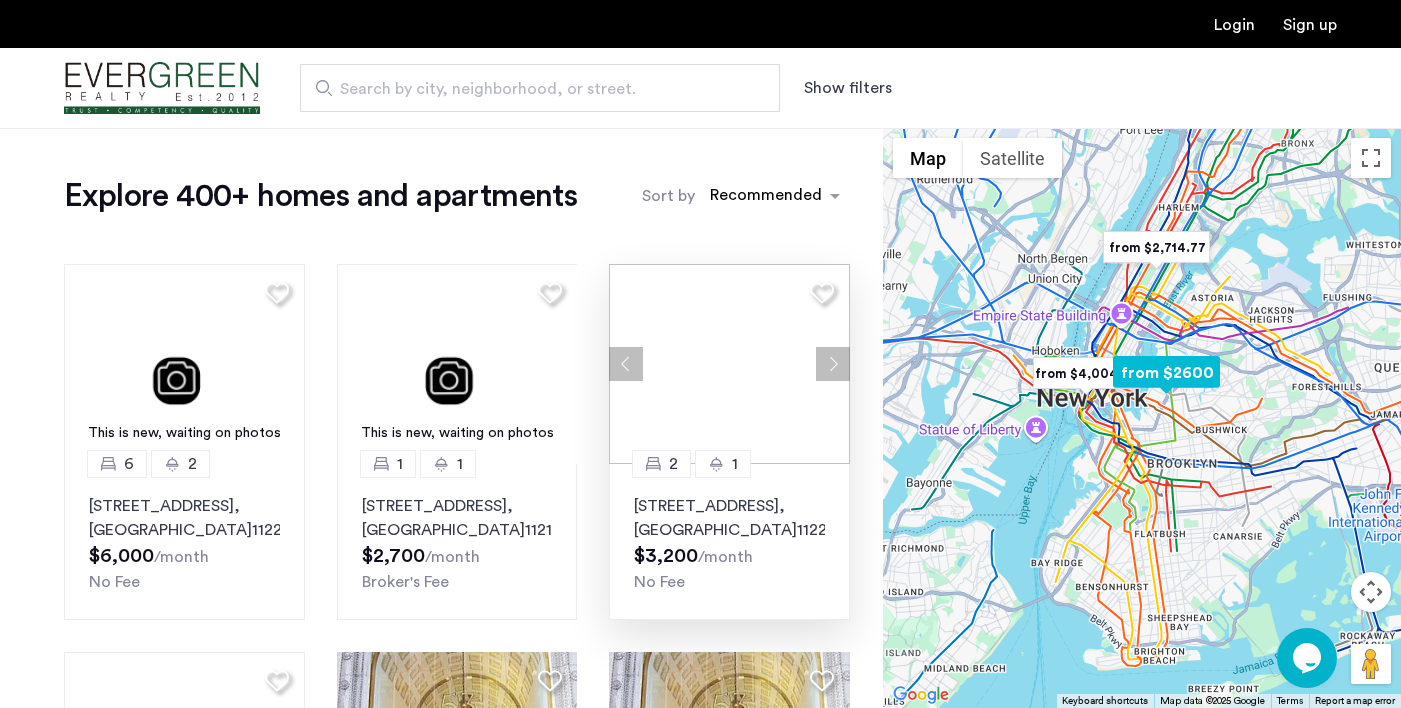 click 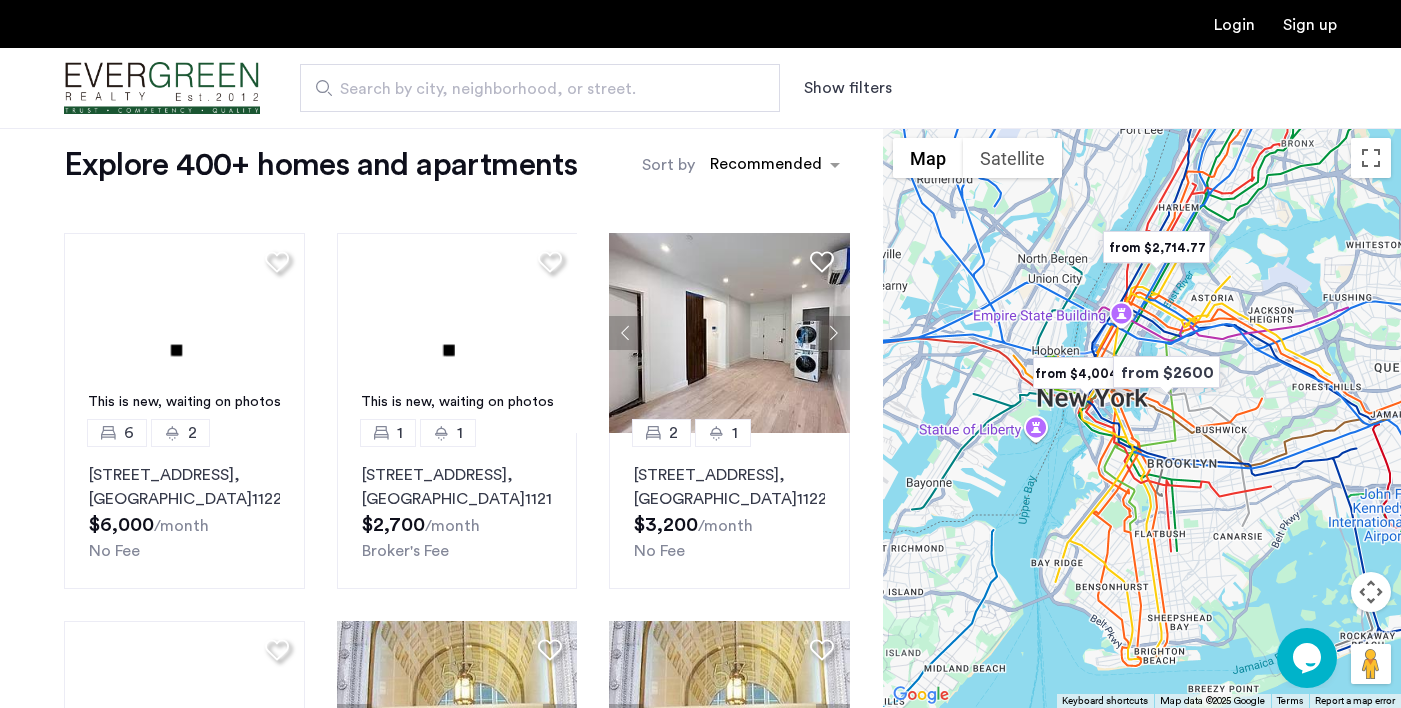 scroll, scrollTop: 0, scrollLeft: 0, axis: both 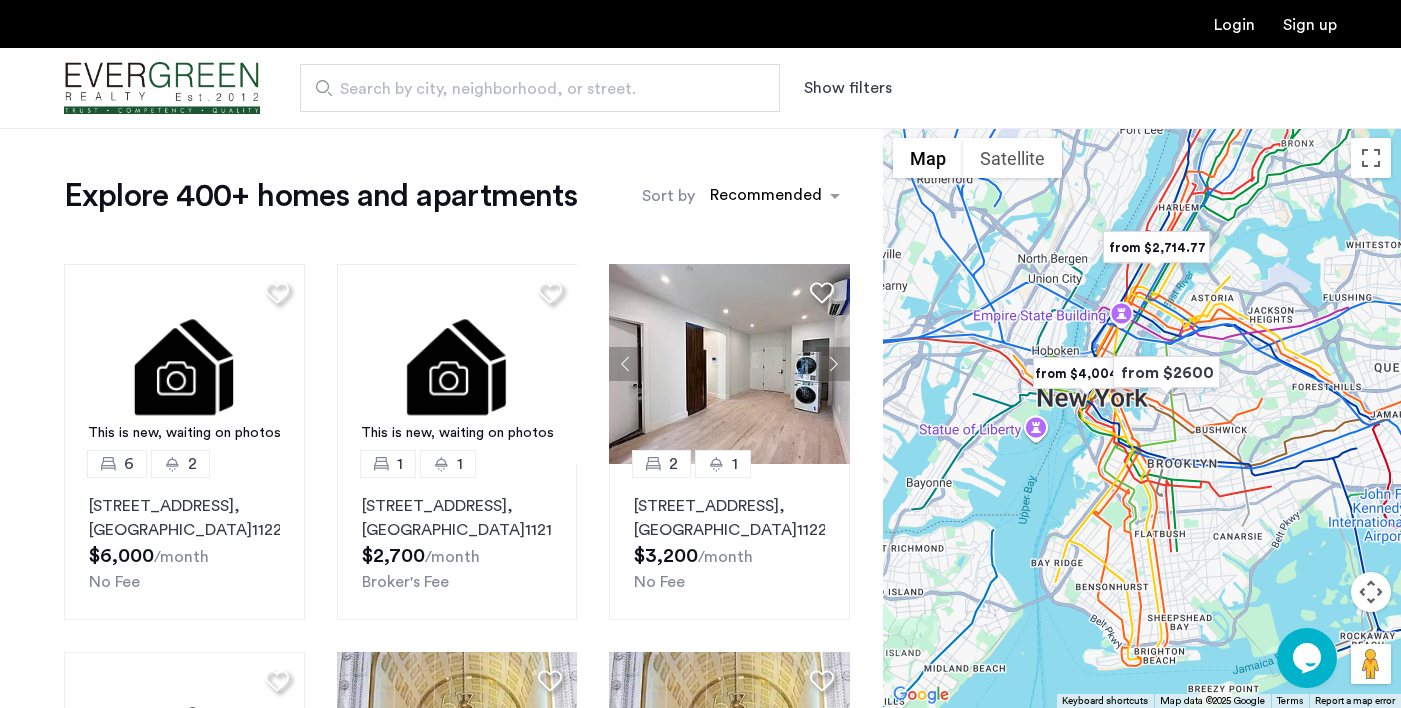 click on "Show filters" at bounding box center (848, 88) 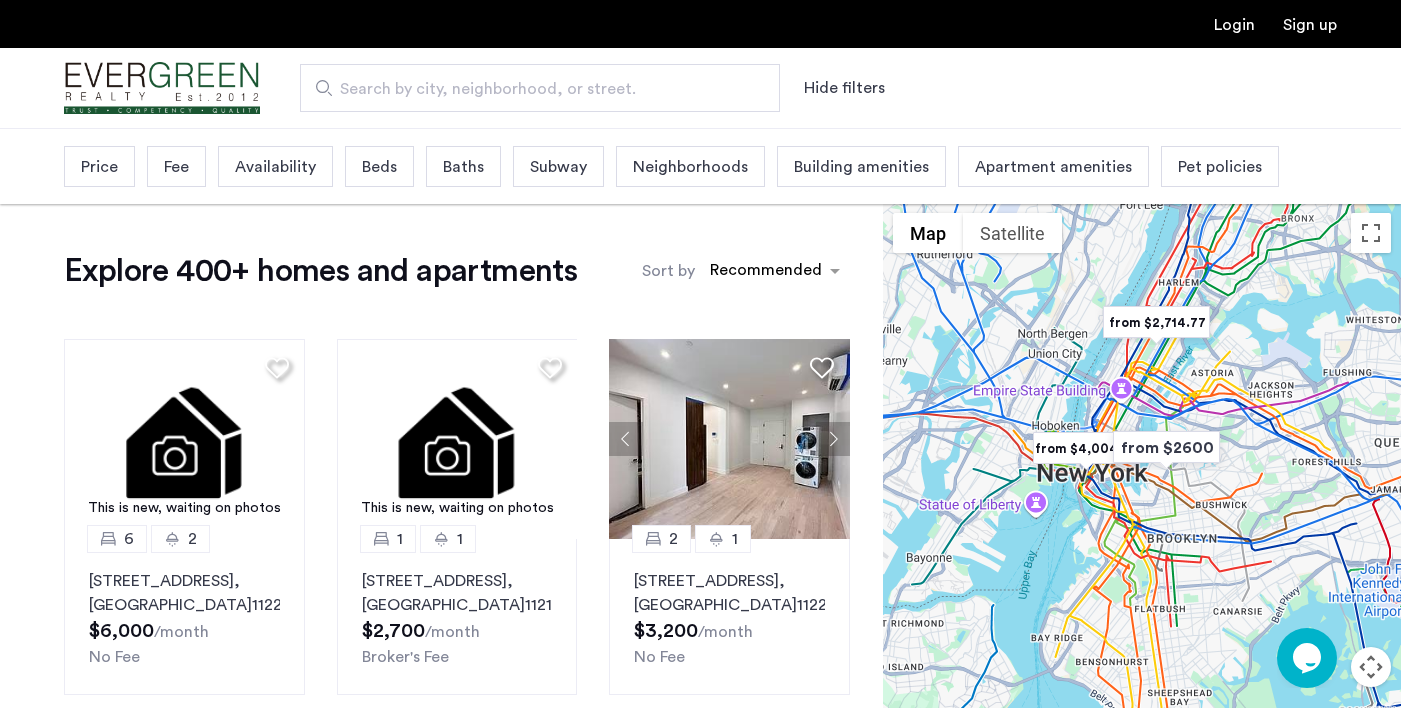 click on "Beds" at bounding box center (379, 167) 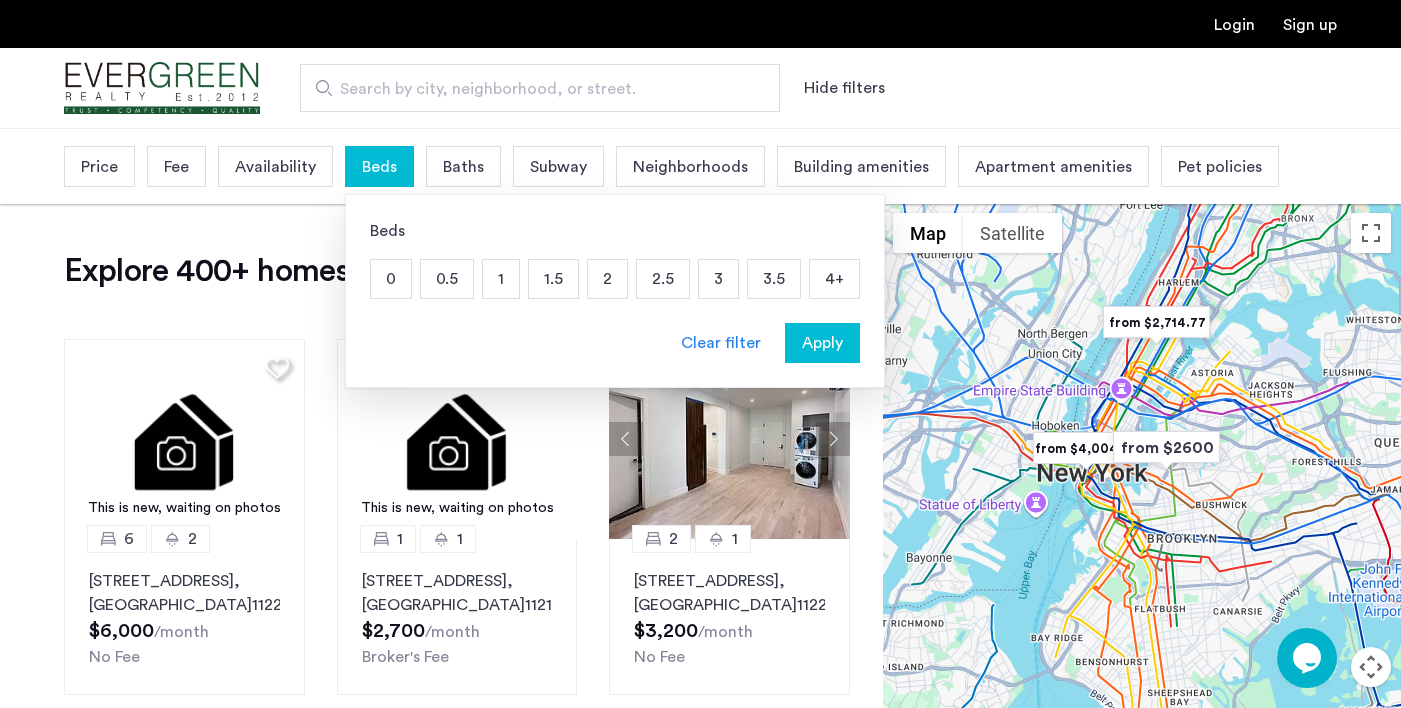 click on "3" at bounding box center [718, 279] 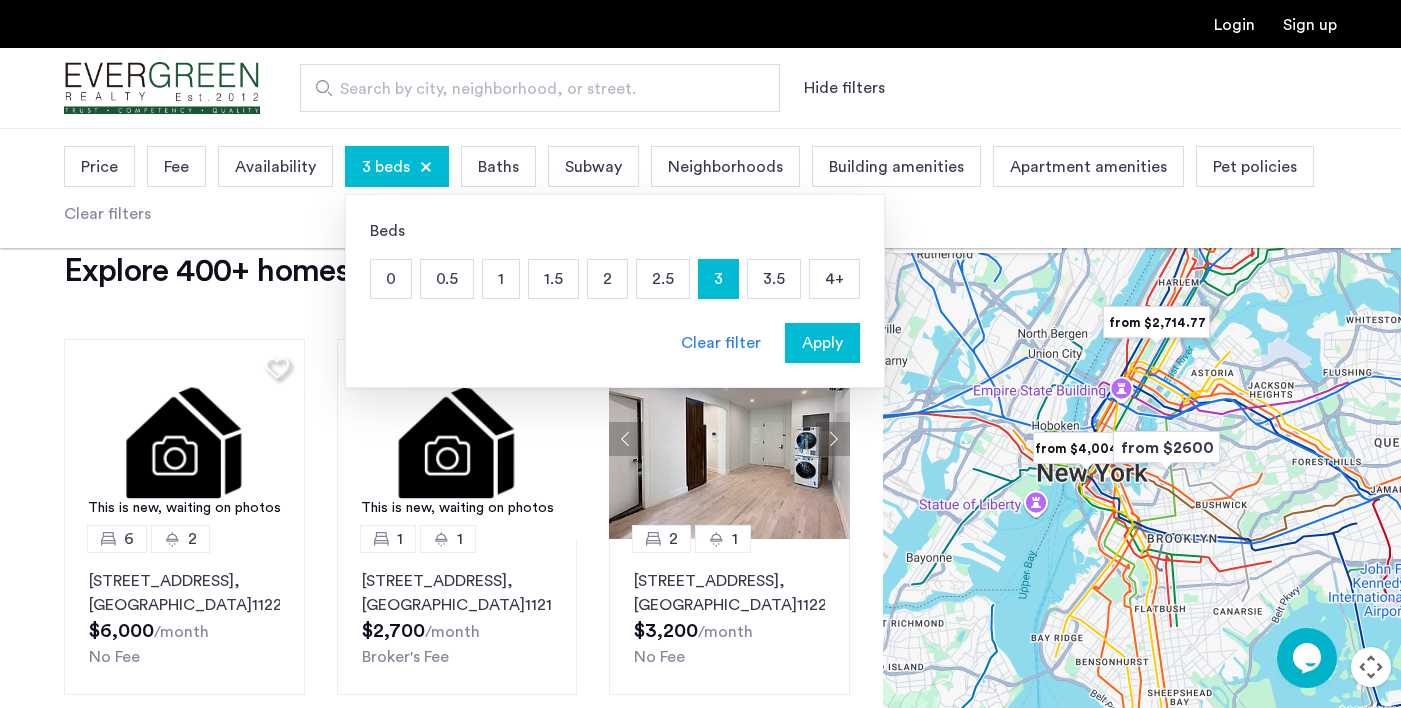 click on "Apply" at bounding box center (822, 343) 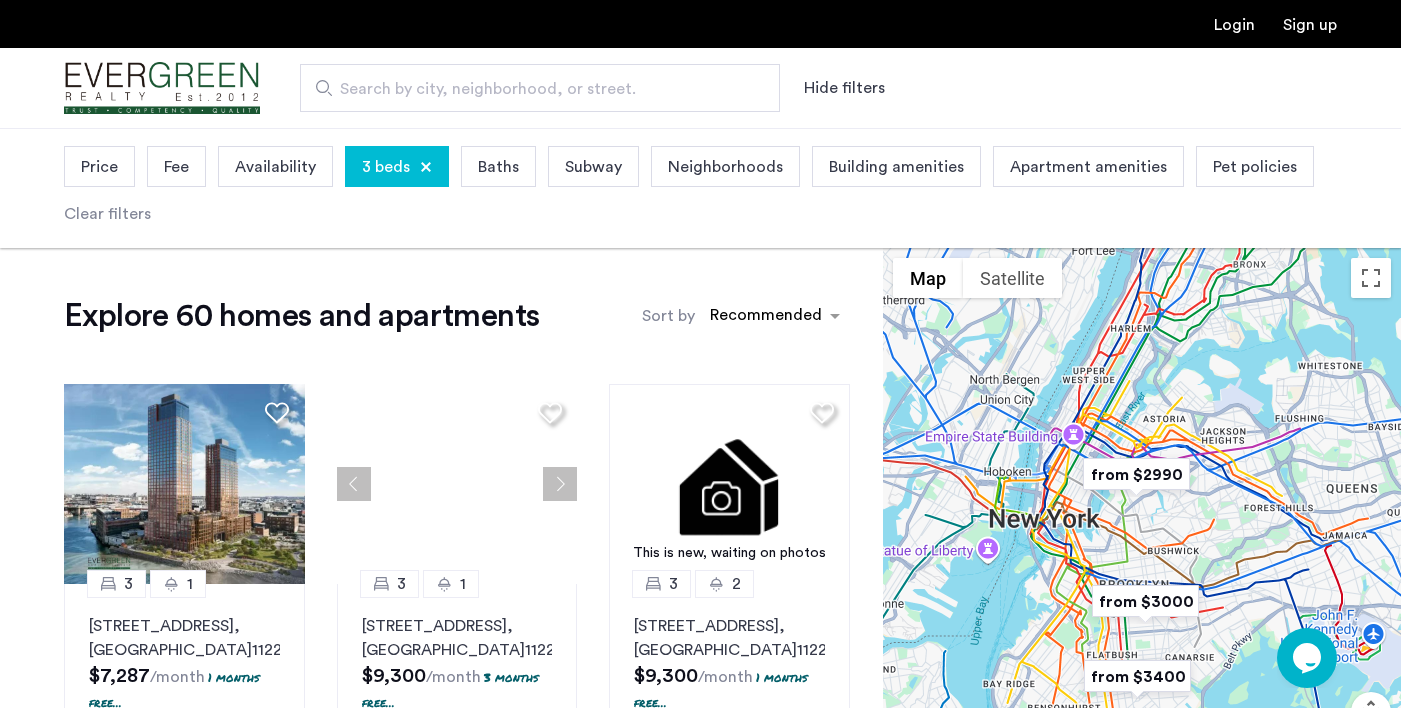 click on "Neighborhoods" at bounding box center (725, 167) 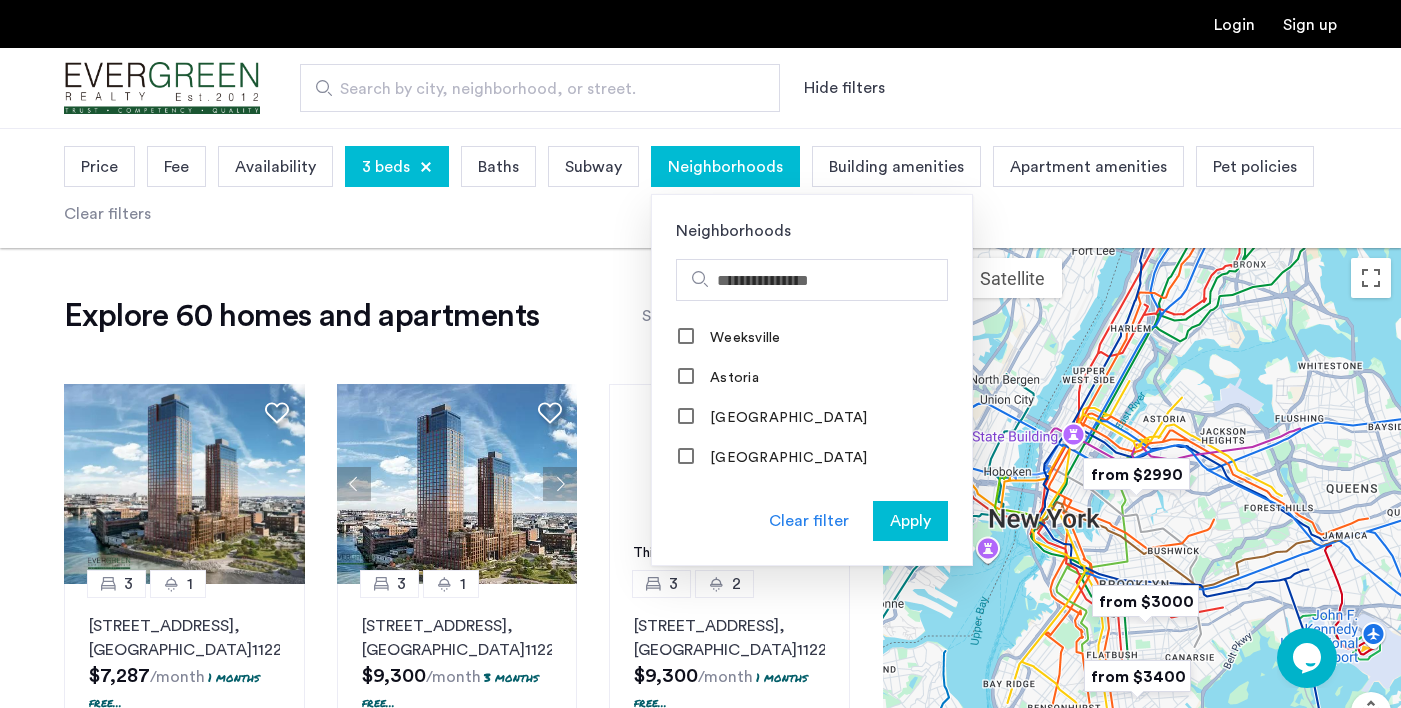 click on "Price" at bounding box center (99, 167) 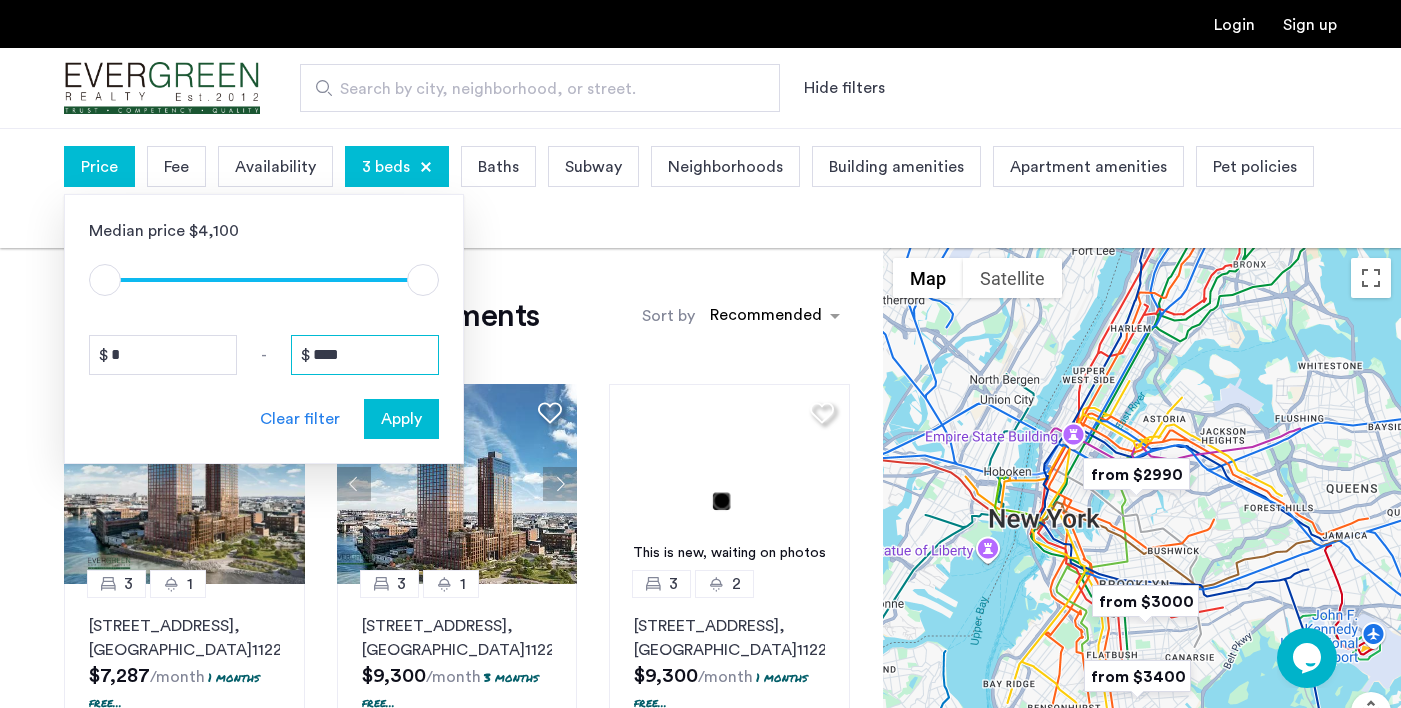 click on "****" at bounding box center (365, 355) 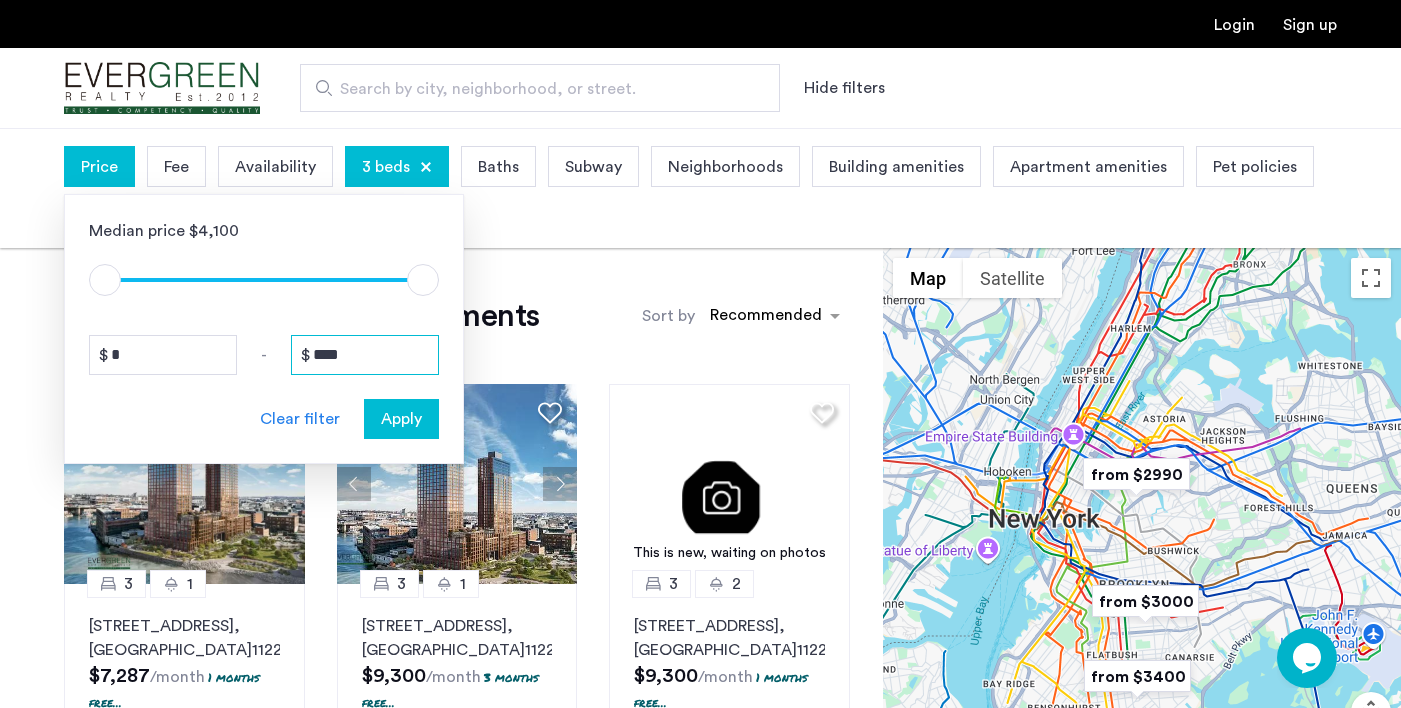 click on "****" at bounding box center (365, 355) 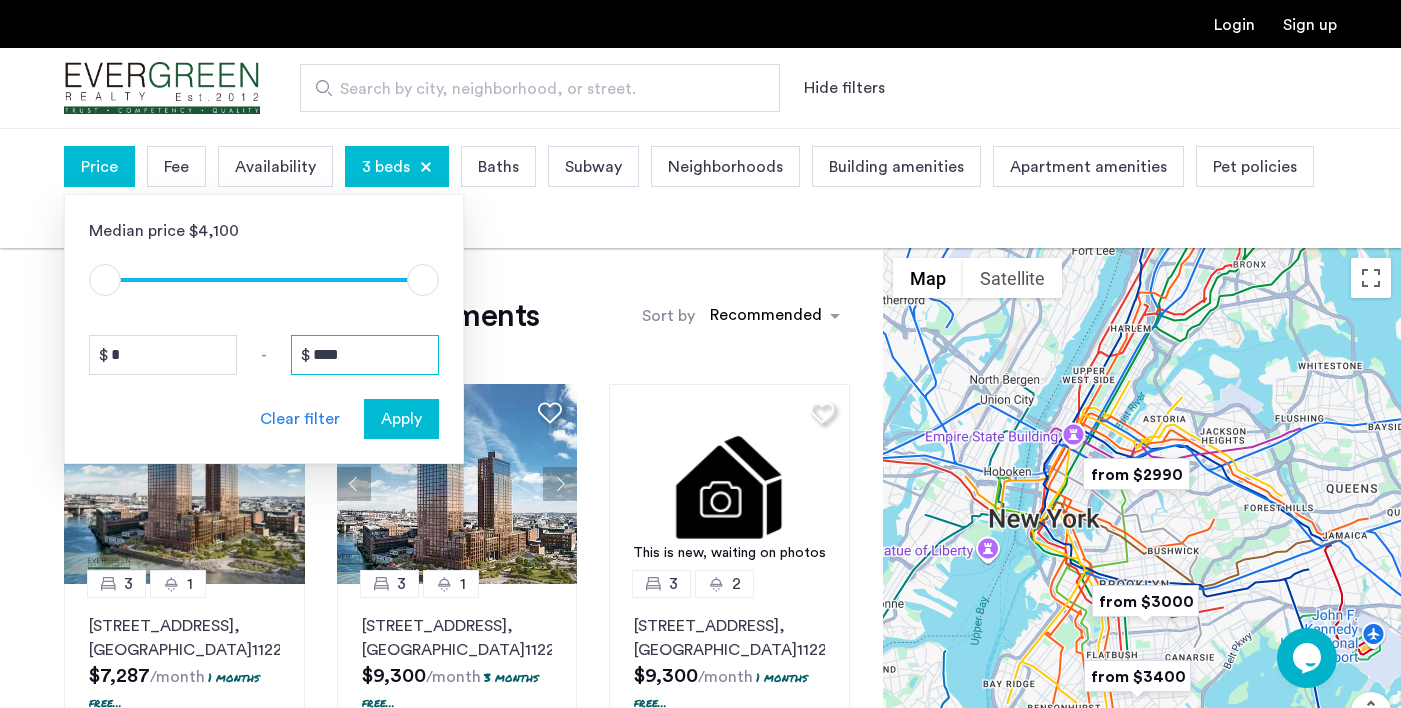 click on "****" at bounding box center (365, 355) 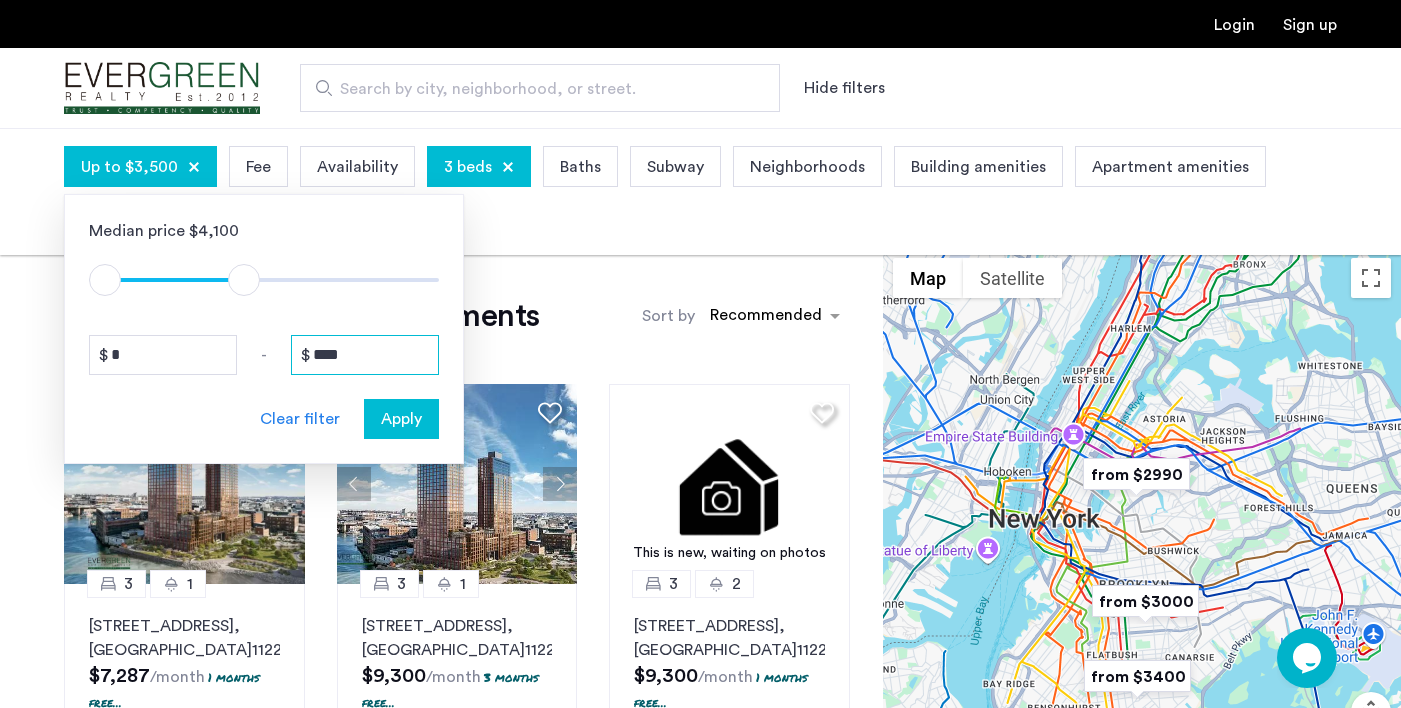 type on "****" 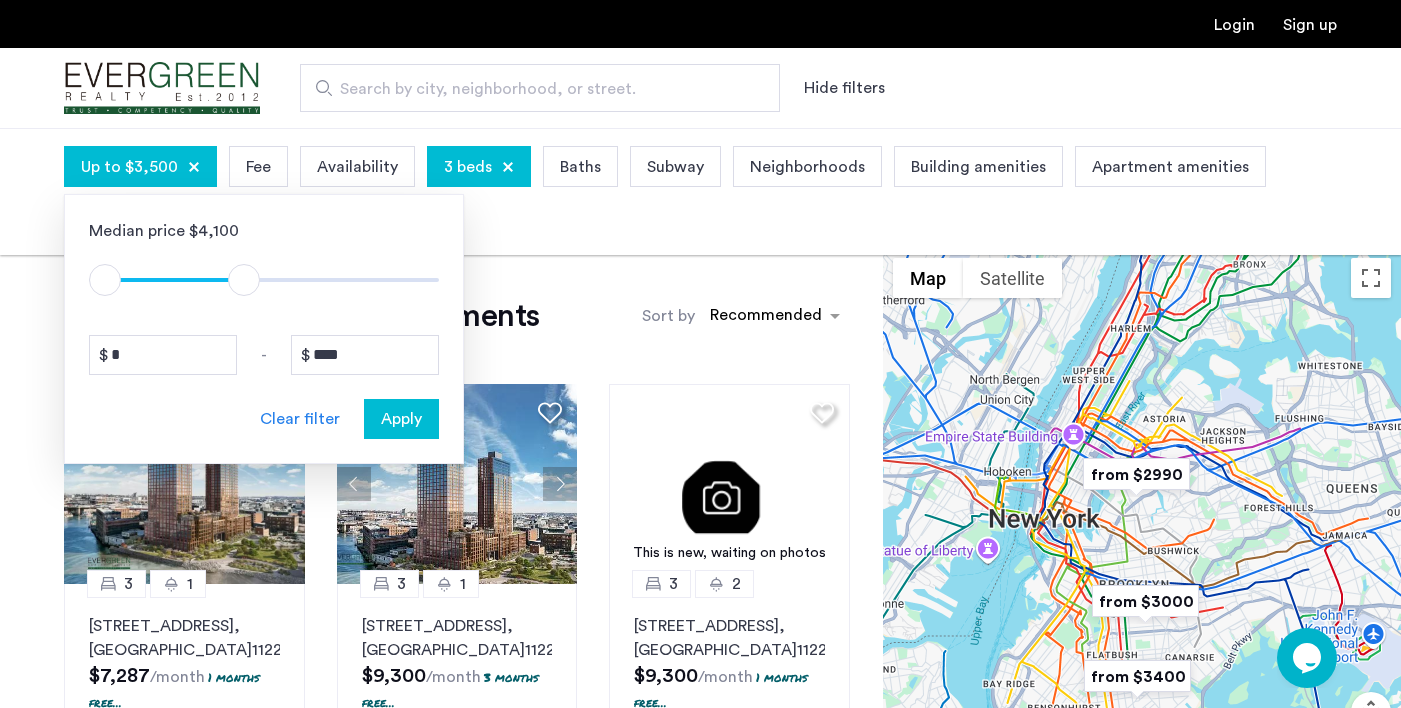 click on "Apply" at bounding box center [401, 419] 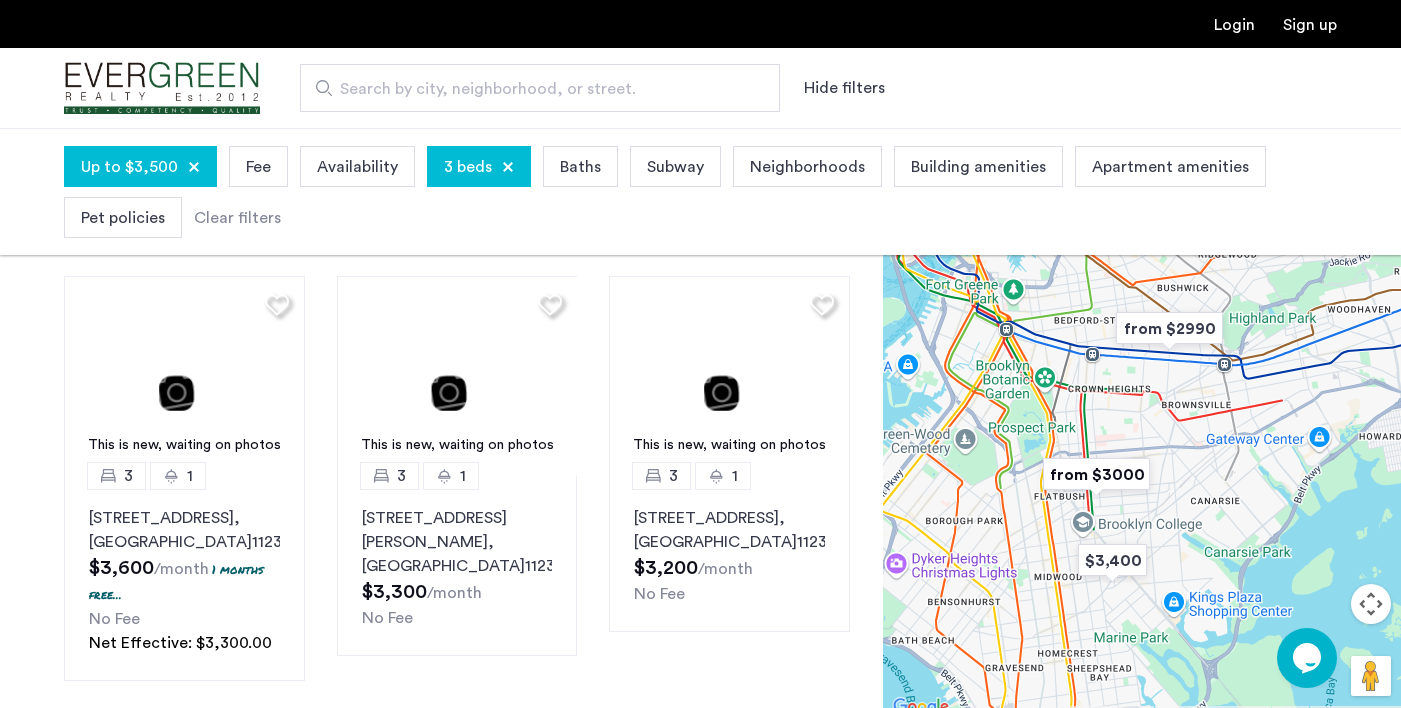 scroll, scrollTop: 110, scrollLeft: 0, axis: vertical 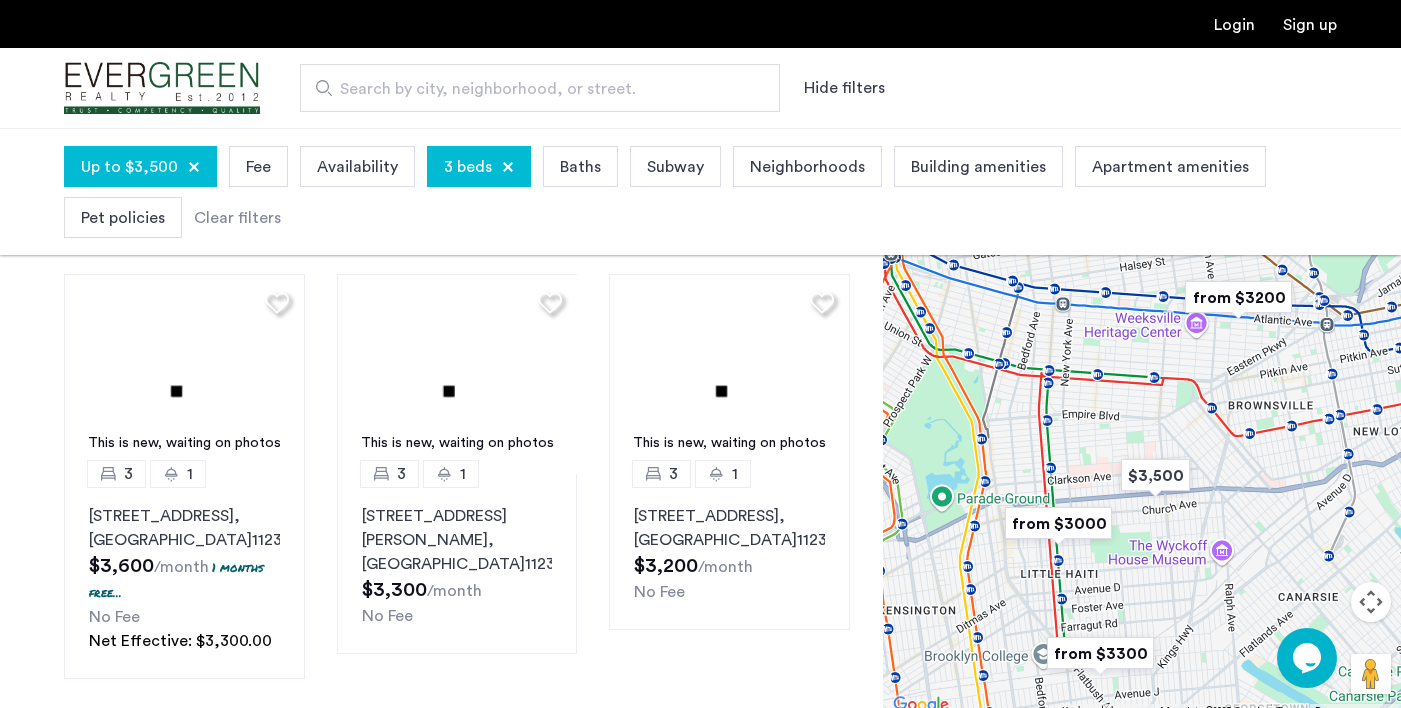 drag, startPoint x: 1081, startPoint y: 426, endPoint x: 1154, endPoint y: 408, distance: 75.18643 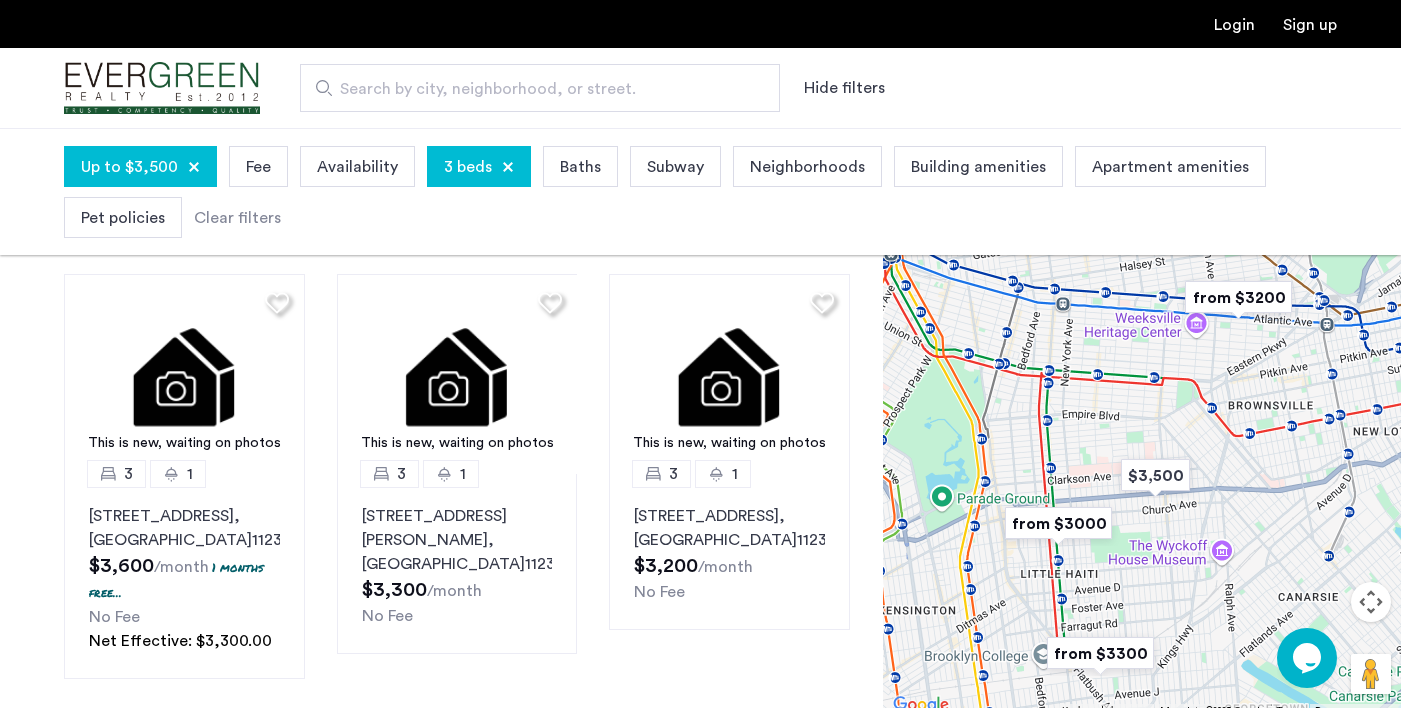 click at bounding box center (1142, 428) 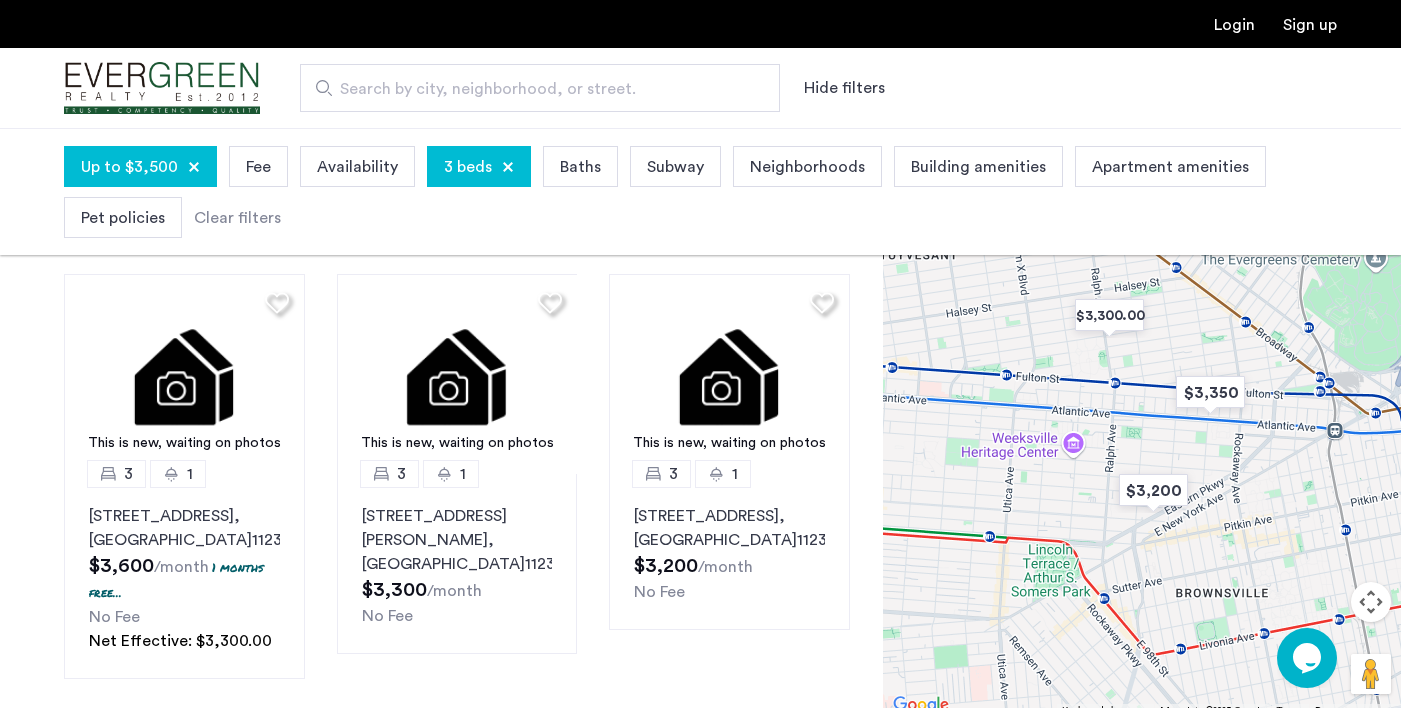 drag, startPoint x: 1210, startPoint y: 400, endPoint x: 1043, endPoint y: 592, distance: 254.46611 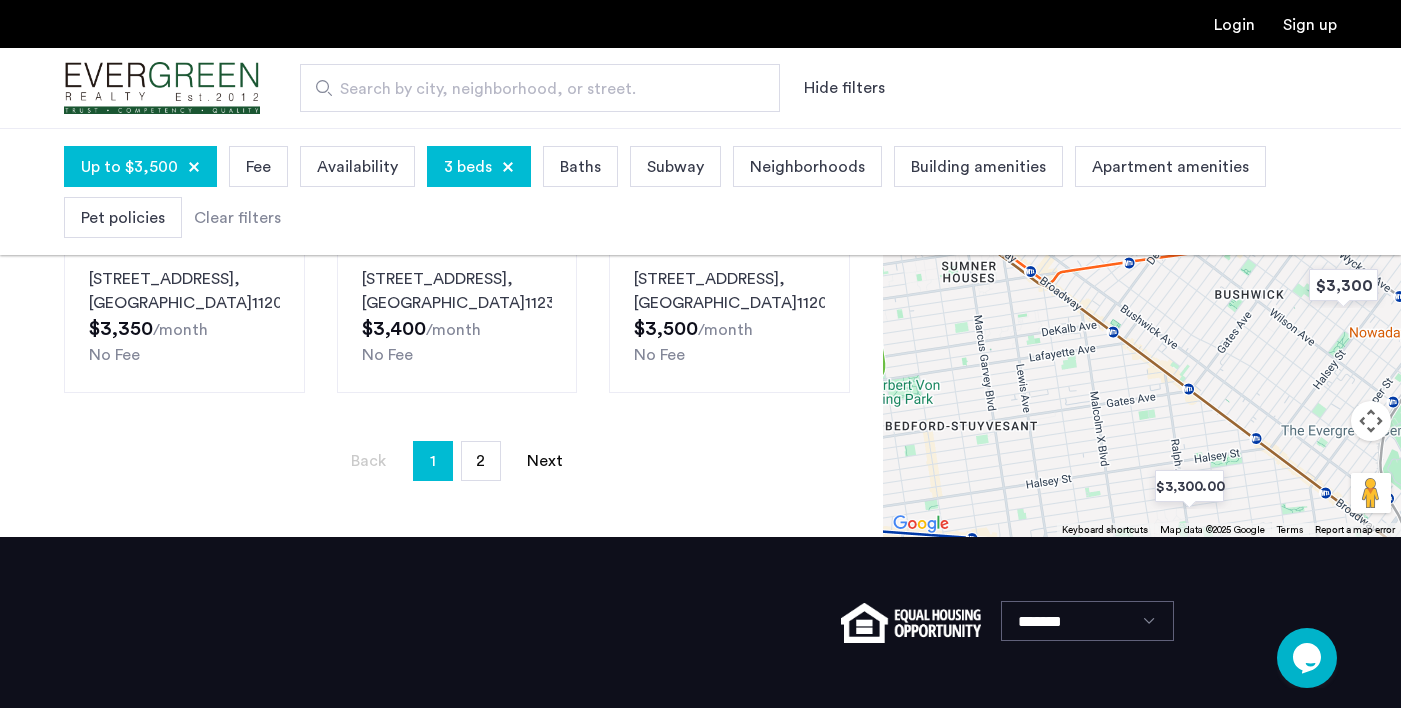 scroll, scrollTop: 1775, scrollLeft: 0, axis: vertical 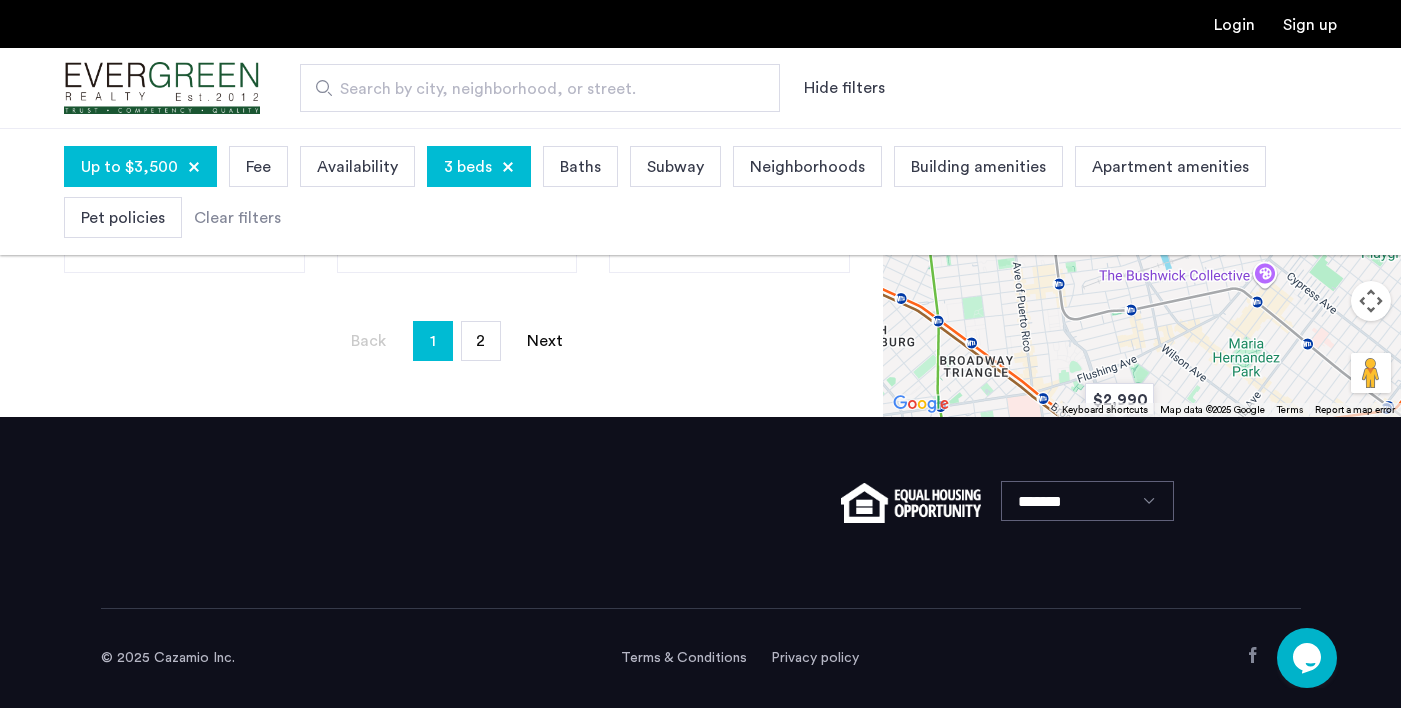 drag, startPoint x: 1101, startPoint y: 416, endPoint x: 1280, endPoint y: 763, distance: 390.44846 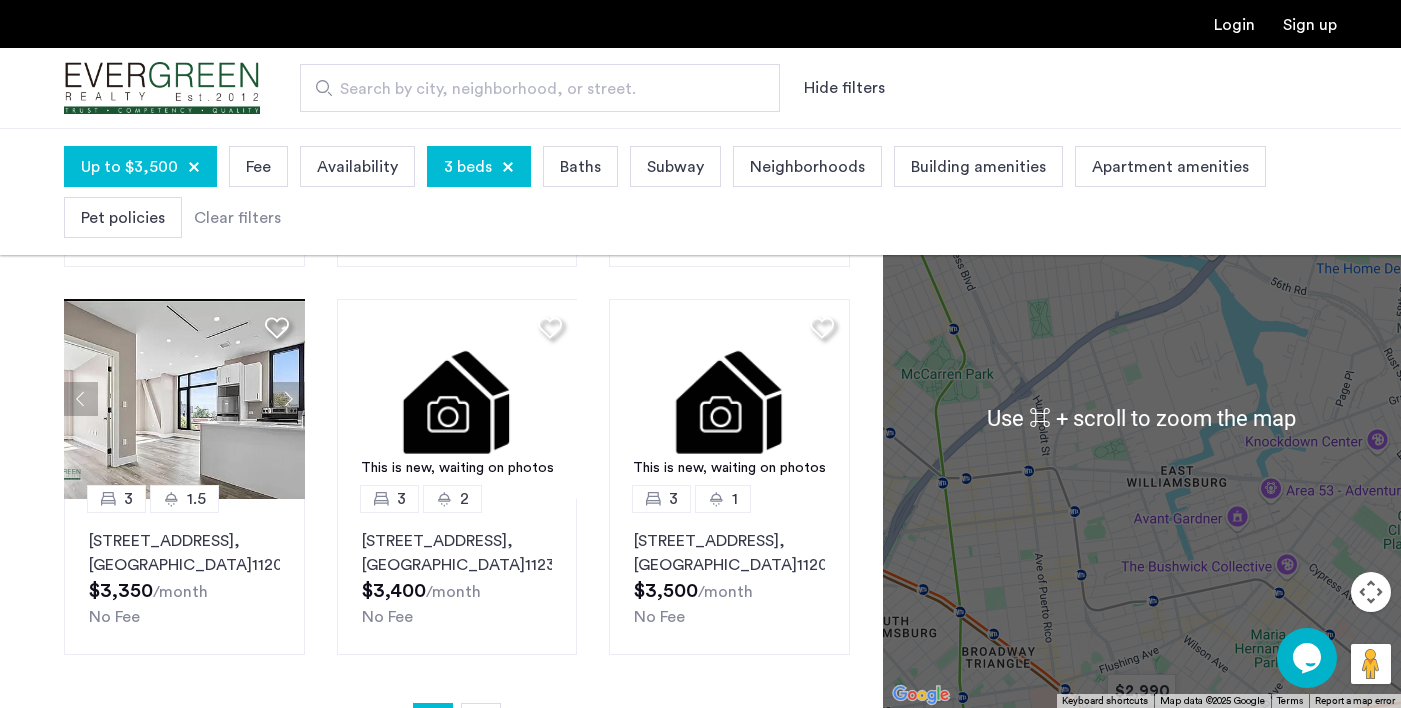 scroll, scrollTop: 1289, scrollLeft: 0, axis: vertical 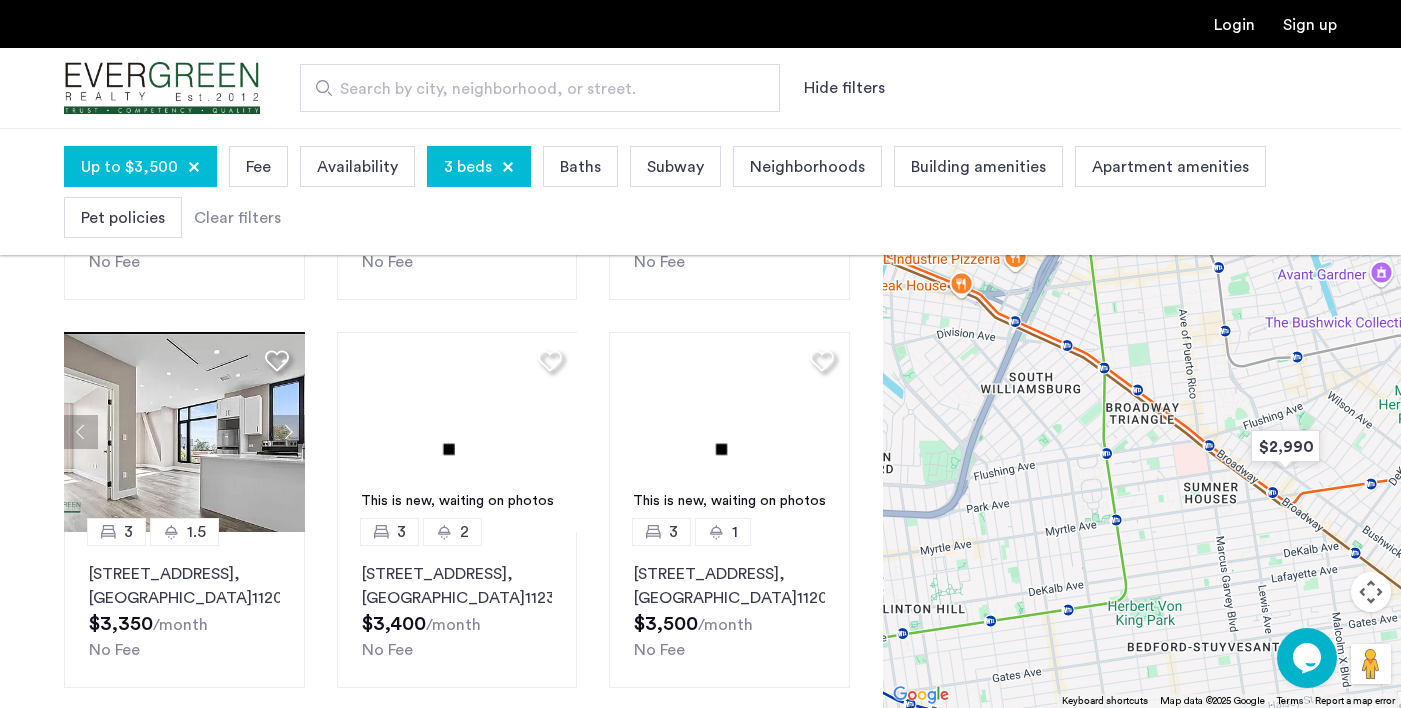 drag, startPoint x: 1157, startPoint y: 552, endPoint x: 1305, endPoint y: 298, distance: 293.97278 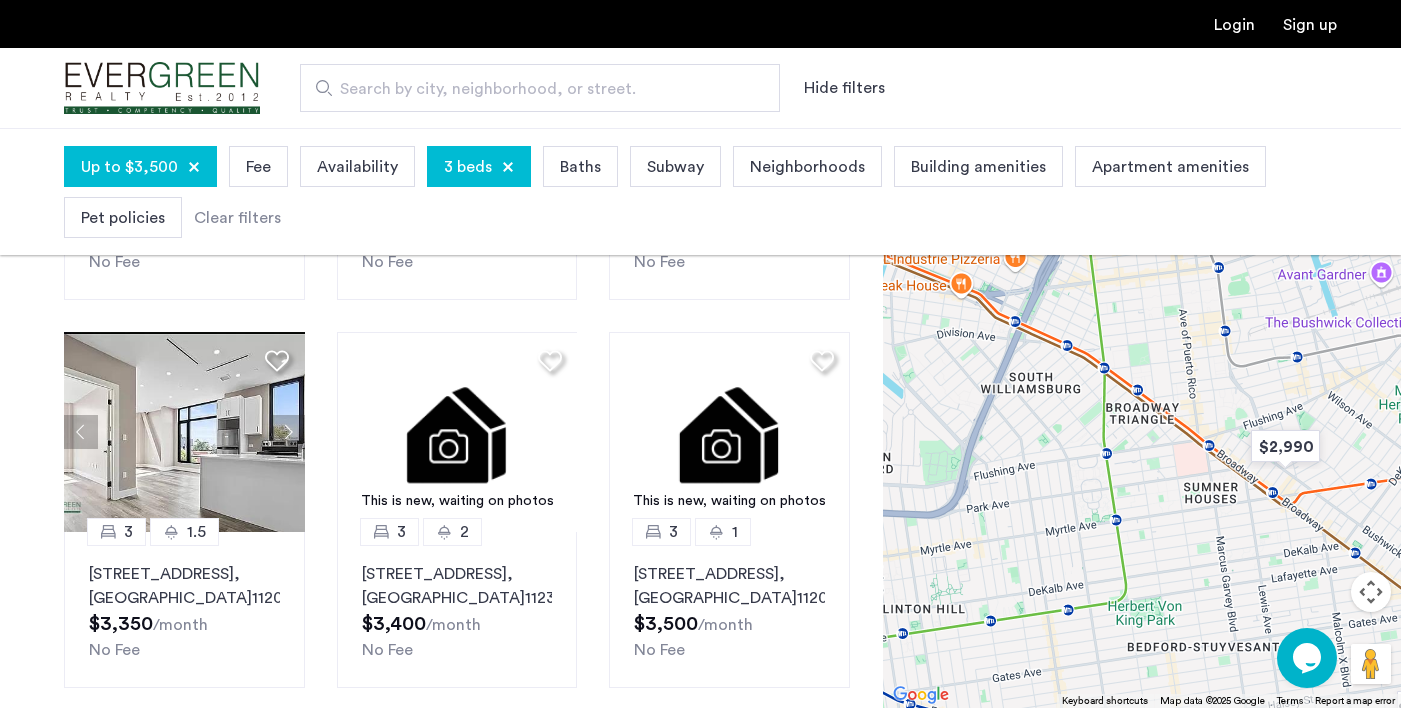 click at bounding box center [1142, 418] 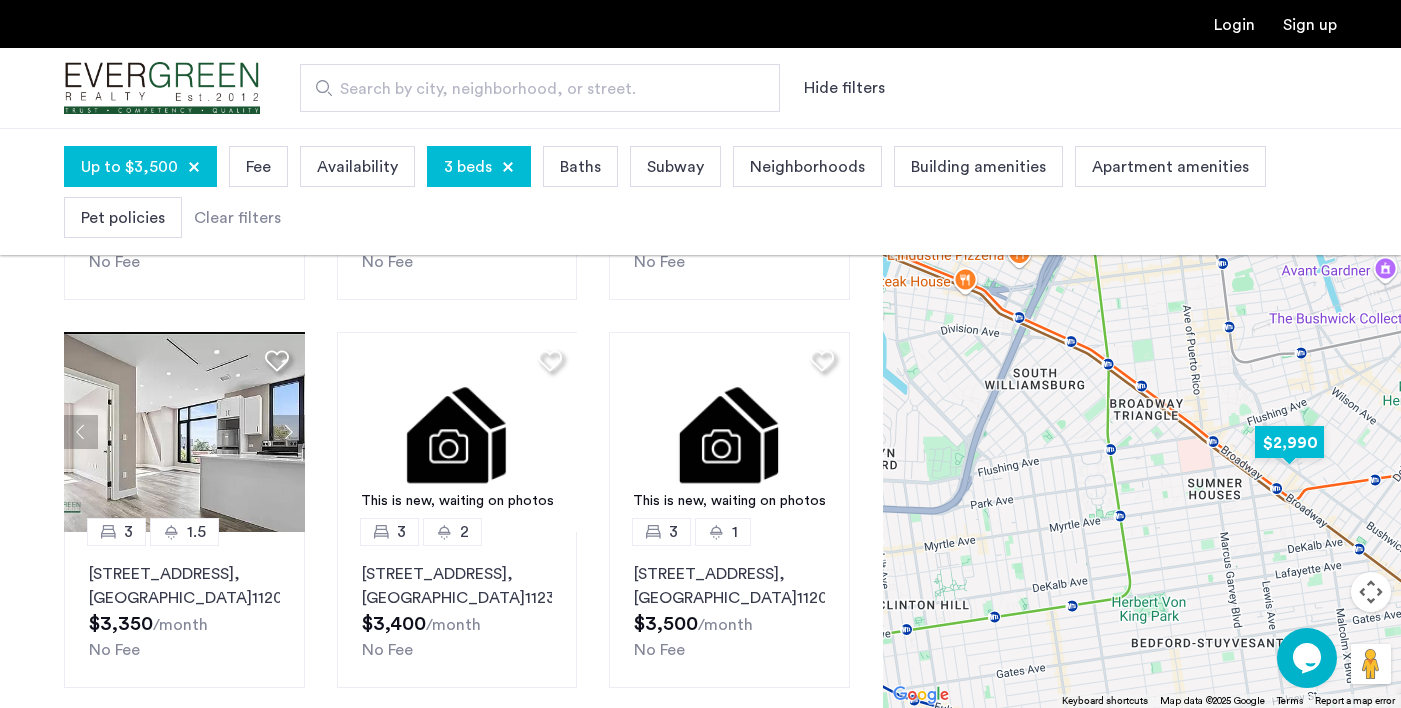 click at bounding box center (1289, 442) 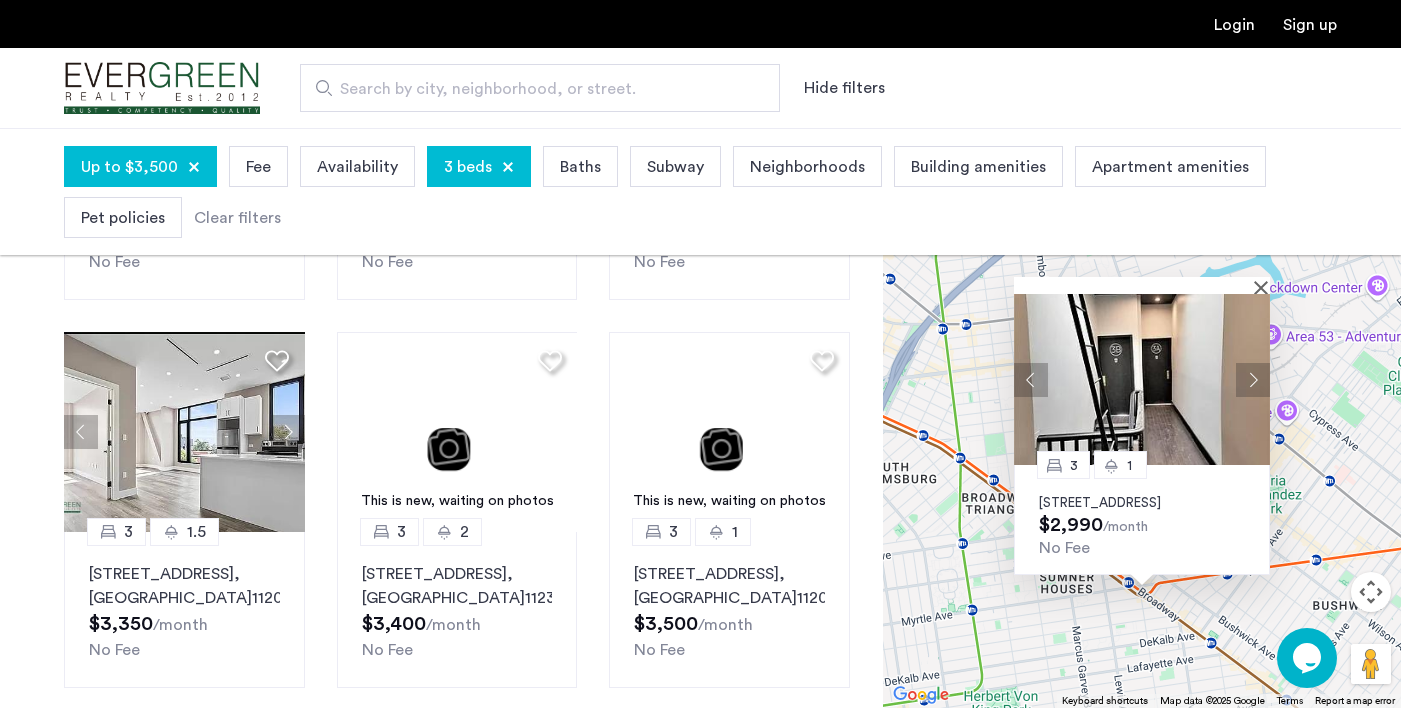 click at bounding box center (1142, 379) 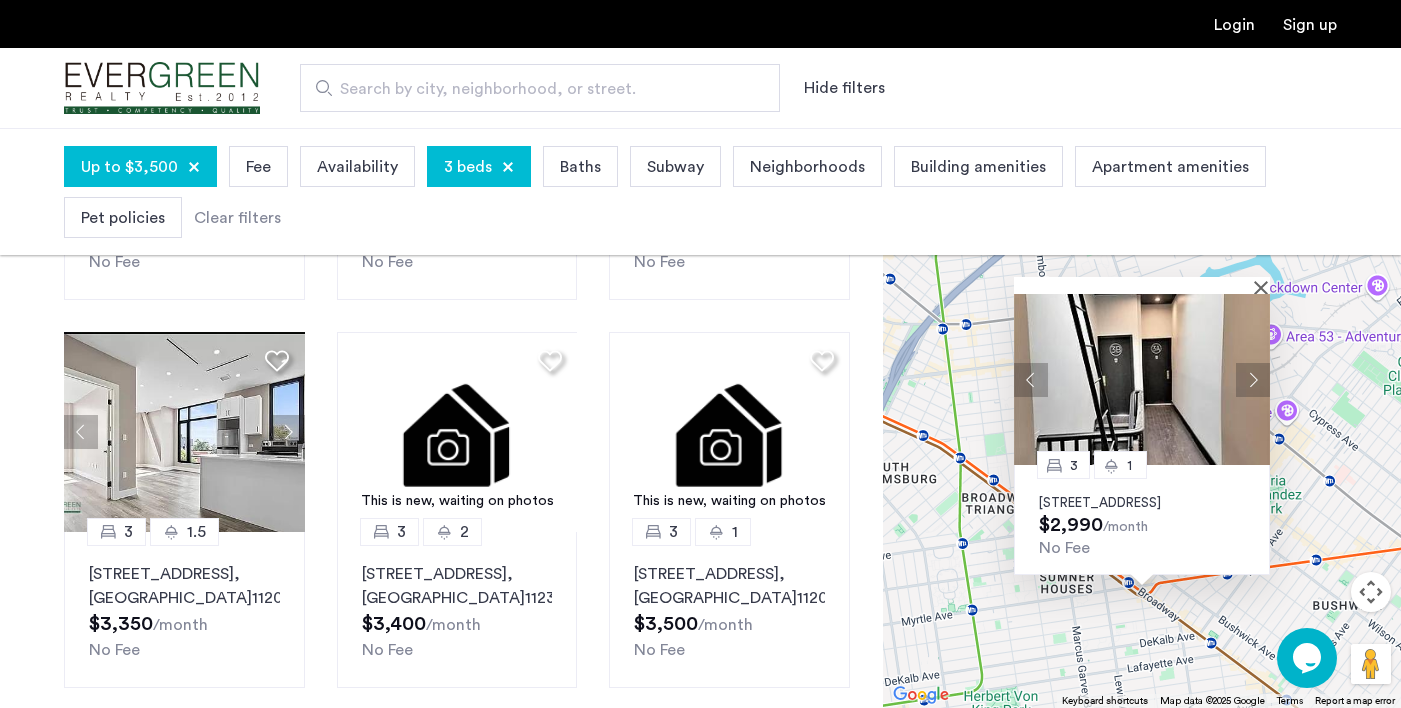 click on "3 [GEOGRAPHIC_DATA][STREET_ADDRESS]  $2,990  /month No Fee" at bounding box center (1142, 418) 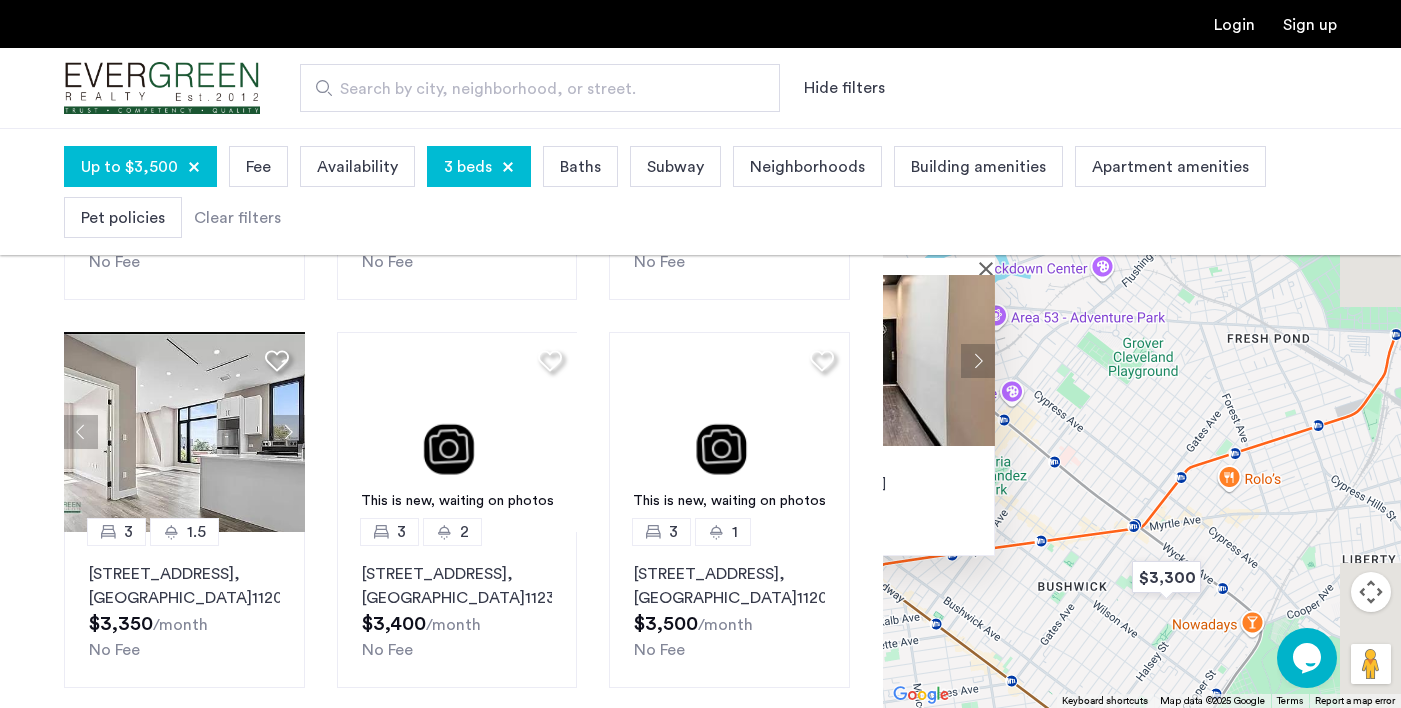 drag, startPoint x: 1224, startPoint y: 610, endPoint x: 934, endPoint y: 608, distance: 290.0069 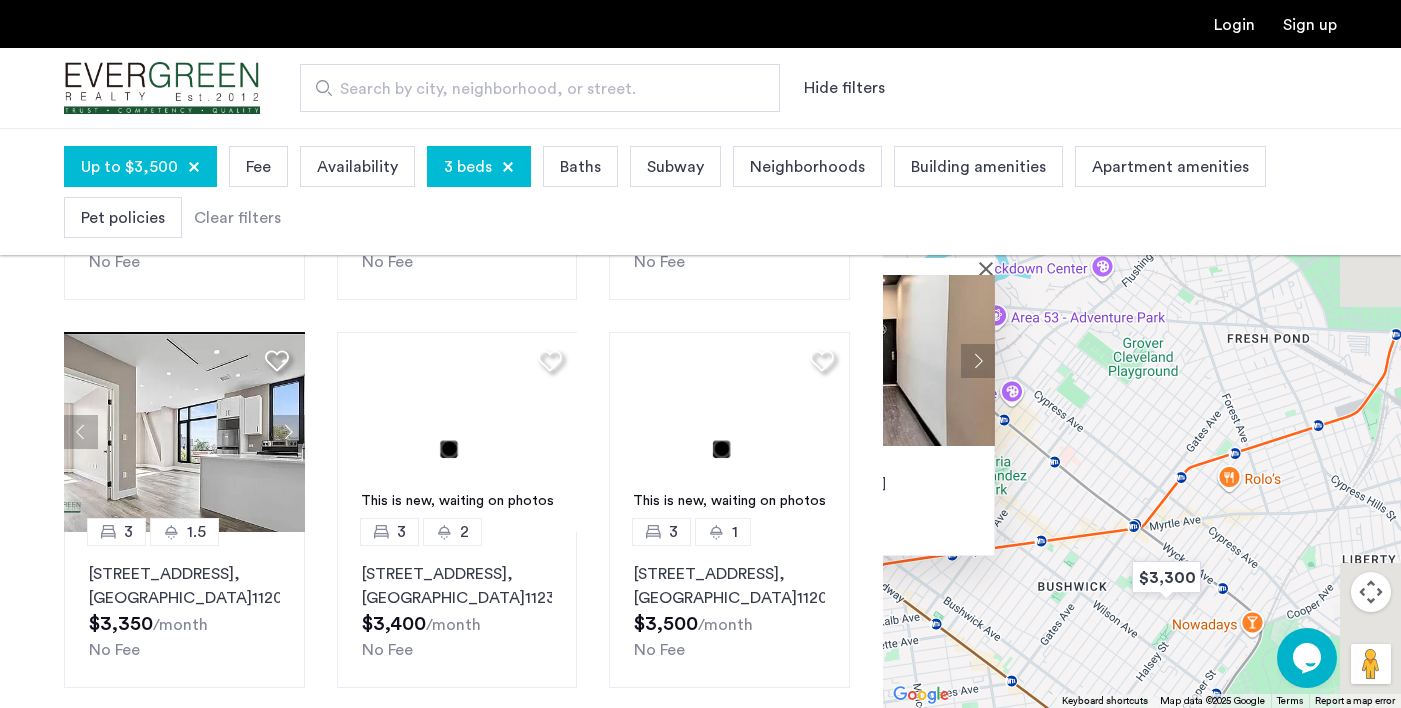 click on "3 [GEOGRAPHIC_DATA][STREET_ADDRESS]  $2,990  /month No Fee" at bounding box center (1142, 418) 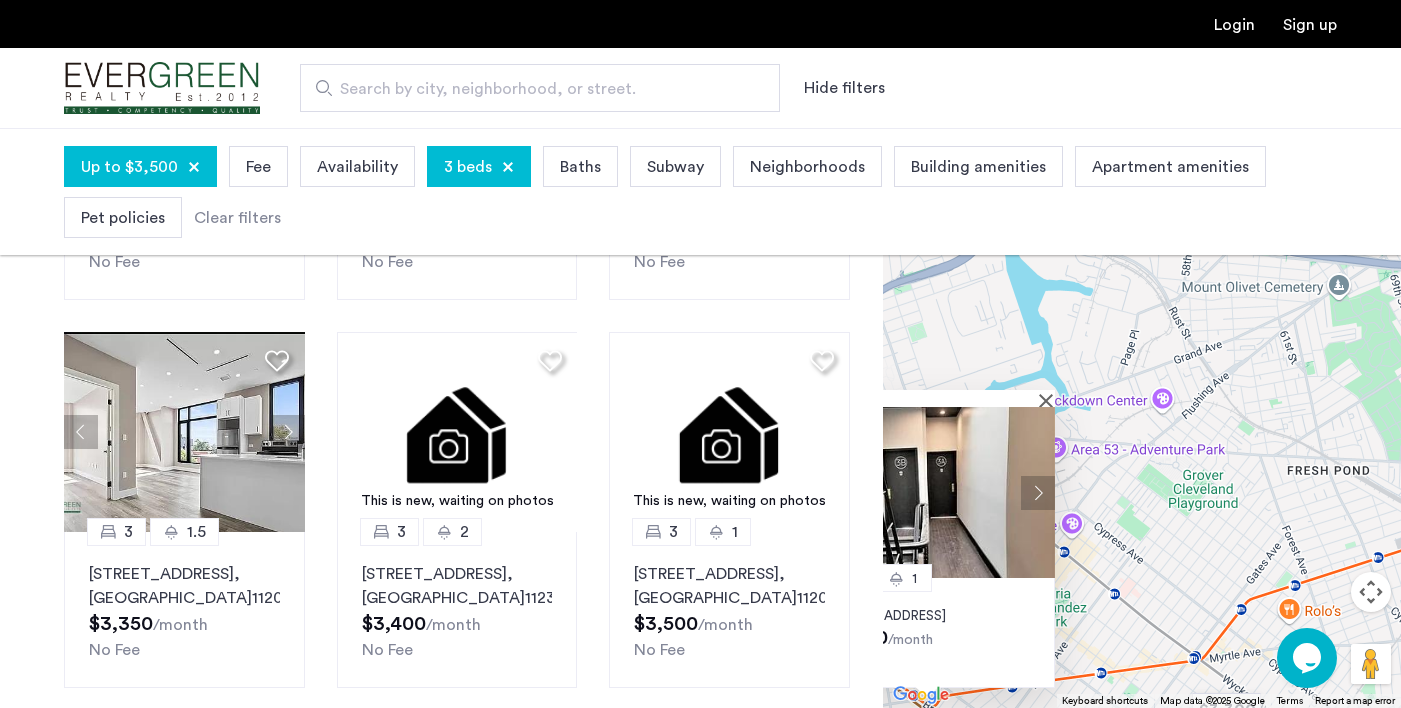 drag, startPoint x: 1196, startPoint y: 419, endPoint x: 1278, endPoint y: 530, distance: 138.00362 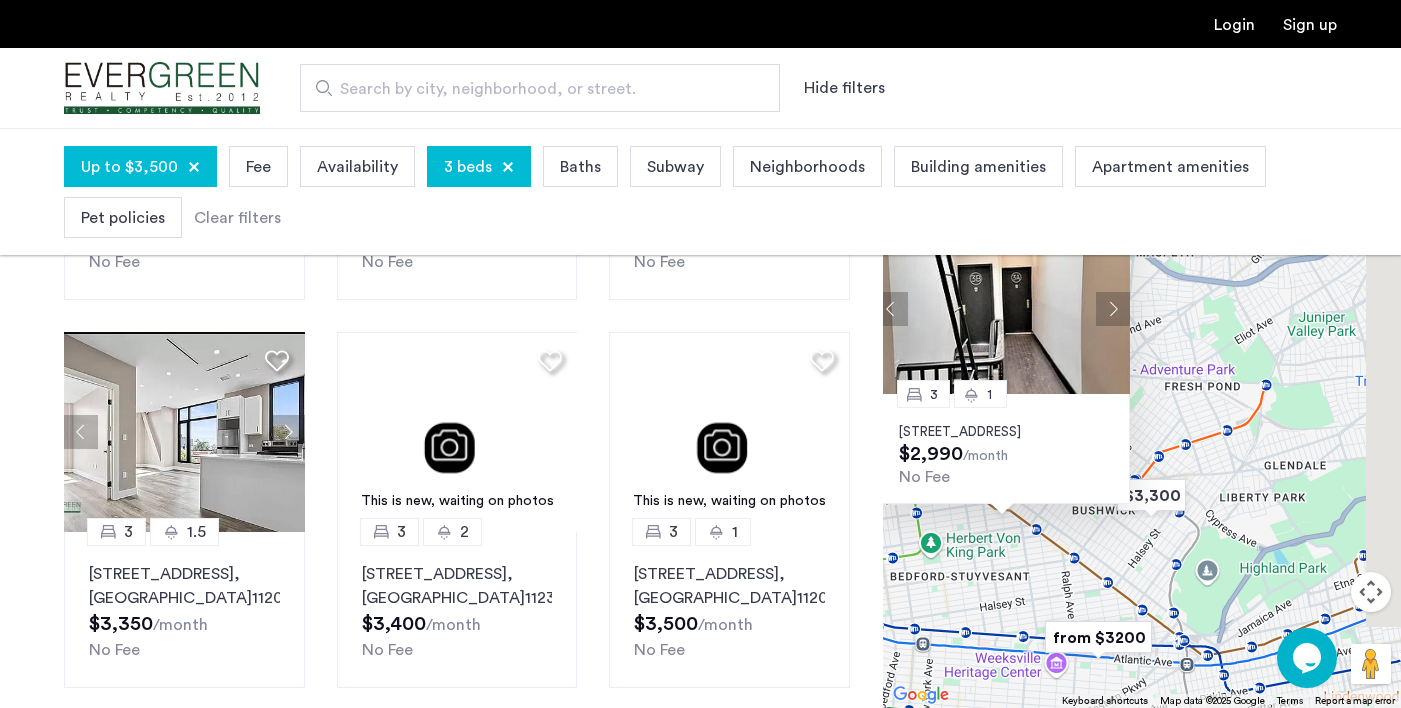 drag, startPoint x: 1325, startPoint y: 531, endPoint x: 1072, endPoint y: 553, distance: 253.95473 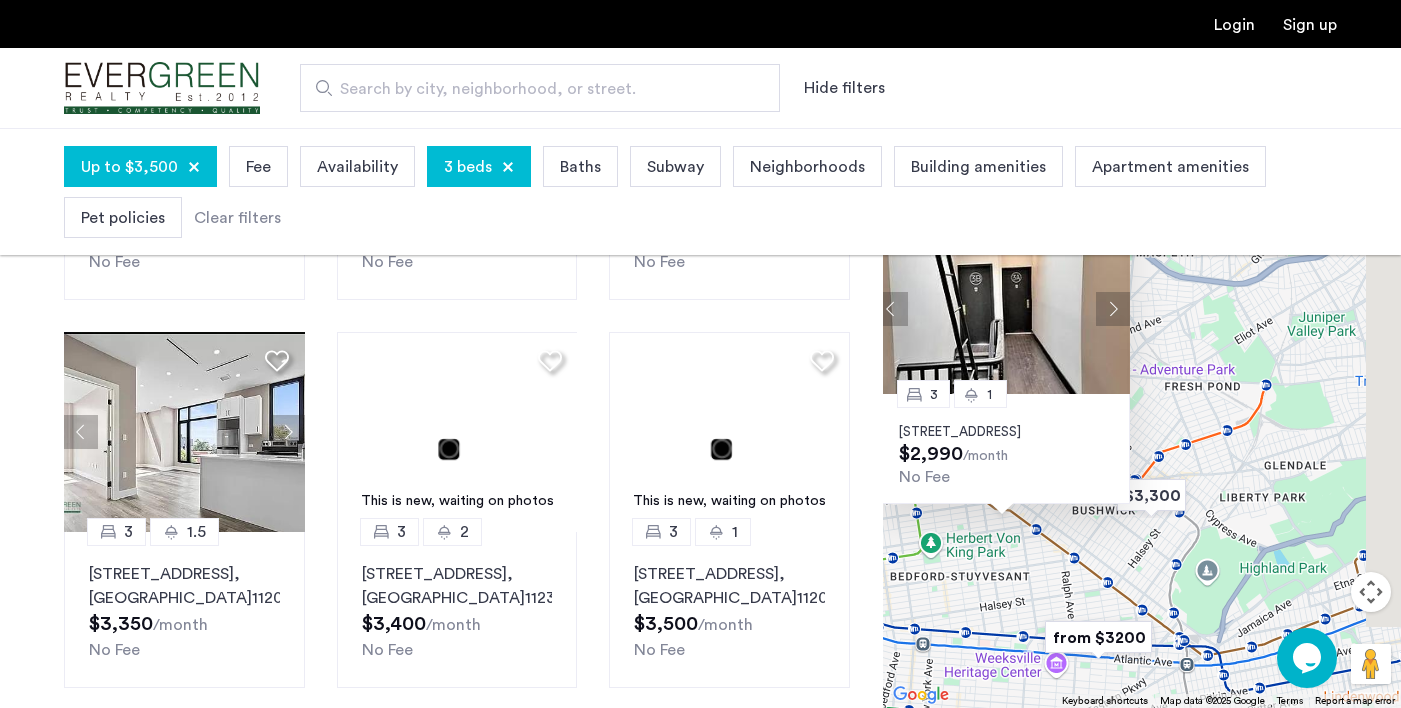 click on "3 [GEOGRAPHIC_DATA][STREET_ADDRESS]  $2,990  /month No Fee" at bounding box center (1142, 418) 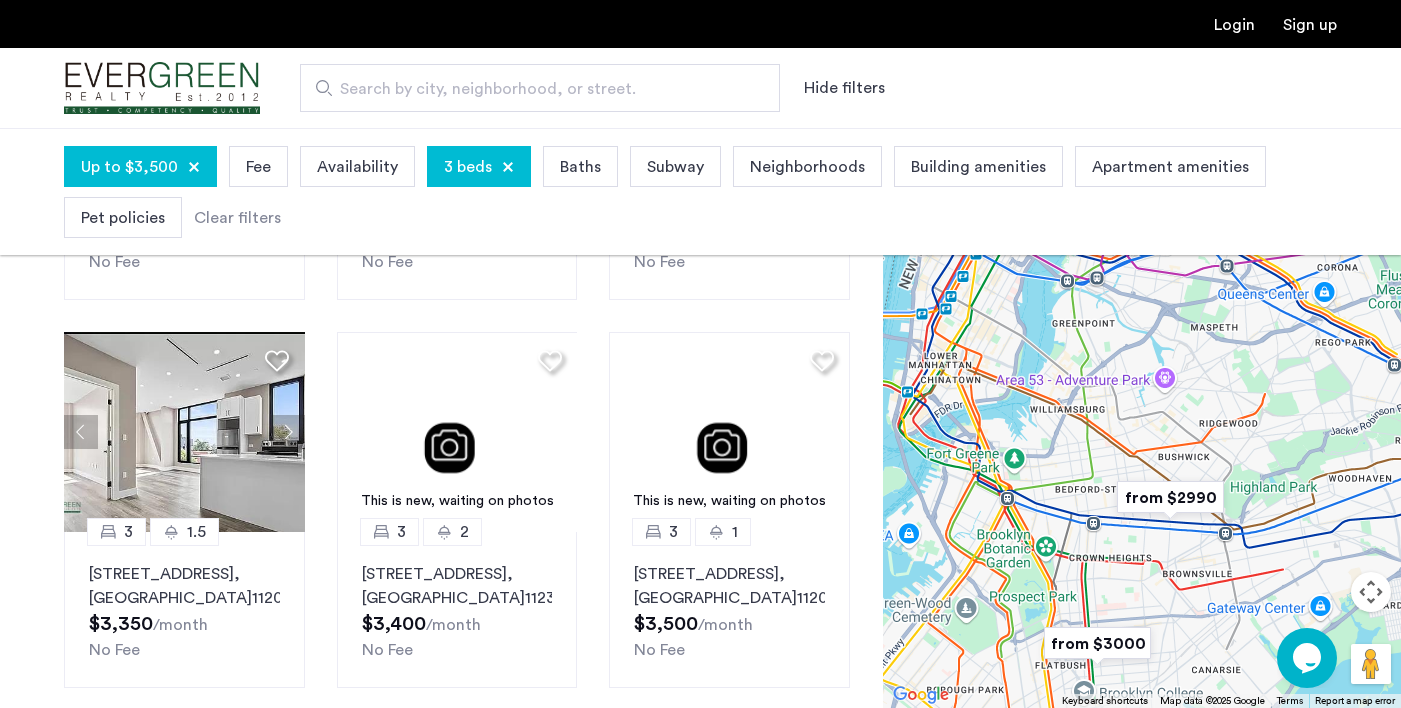 click at bounding box center (1170, 497) 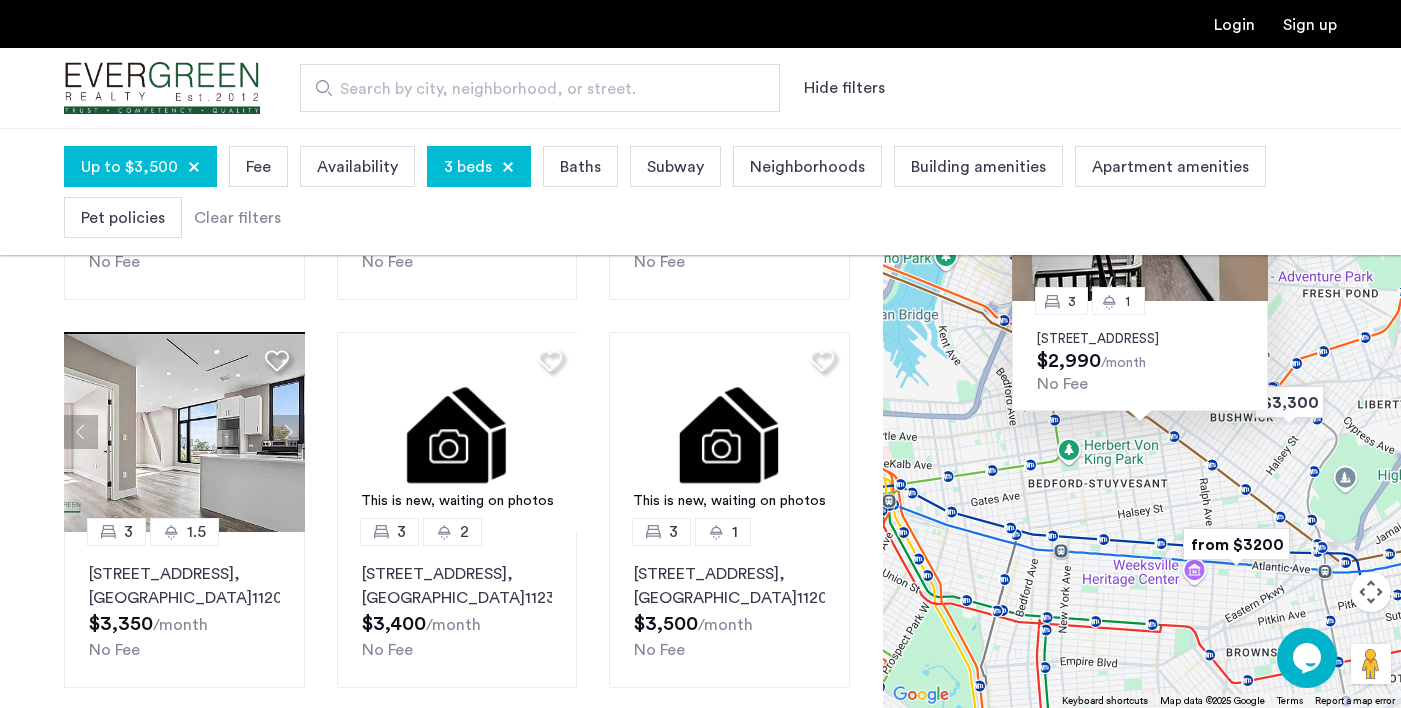 drag, startPoint x: 1125, startPoint y: 632, endPoint x: 1195, endPoint y: 464, distance: 182 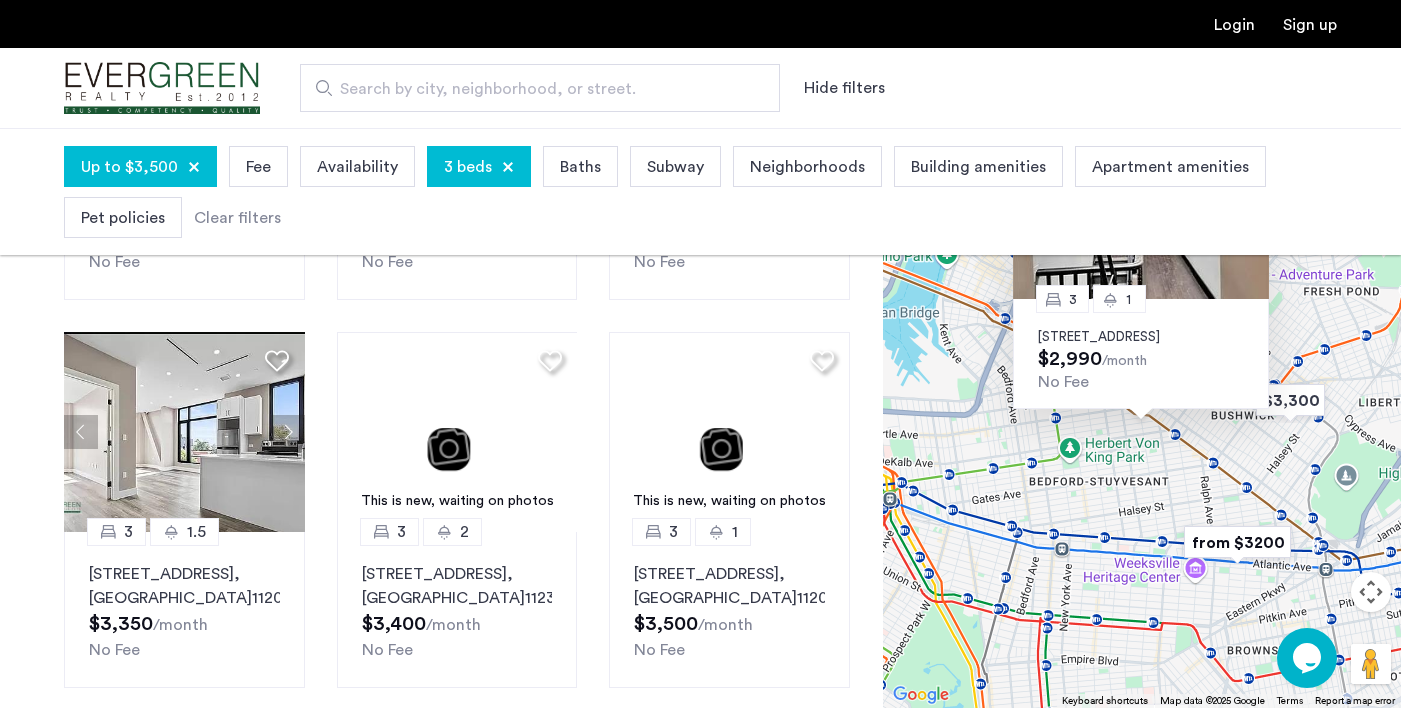 click on "3 [GEOGRAPHIC_DATA][STREET_ADDRESS]  $2,990  /month No Fee" at bounding box center (1142, 418) 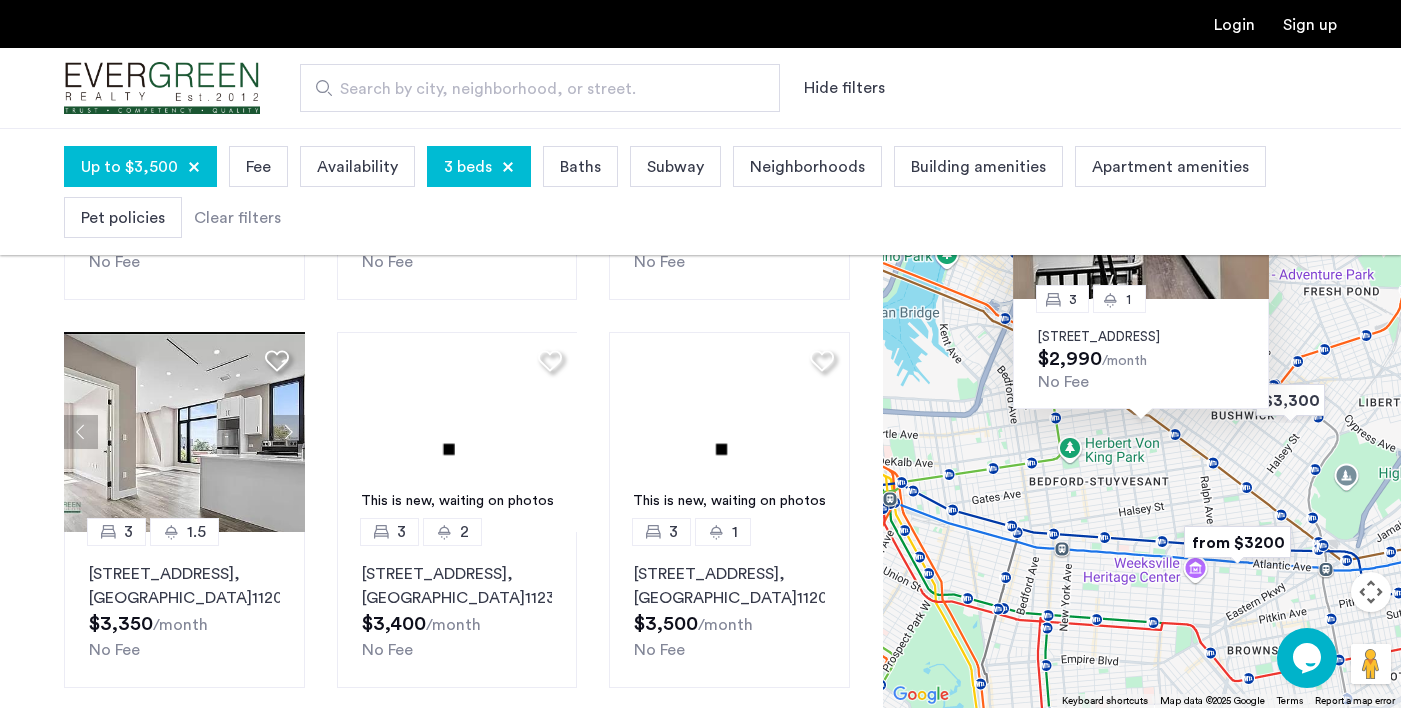 click on "3 [GEOGRAPHIC_DATA][STREET_ADDRESS]  $2,990  /month No Fee" at bounding box center (1142, 418) 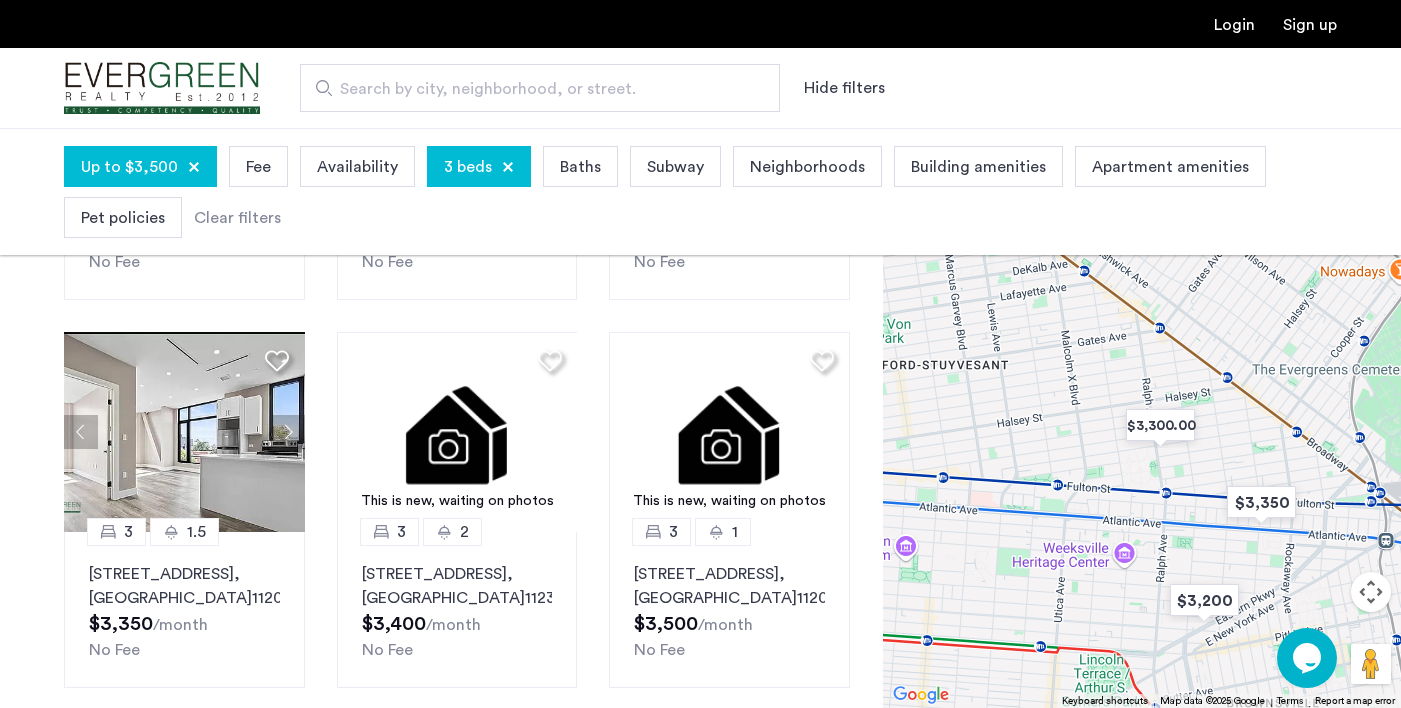 drag, startPoint x: 1215, startPoint y: 566, endPoint x: 1227, endPoint y: 402, distance: 164.43843 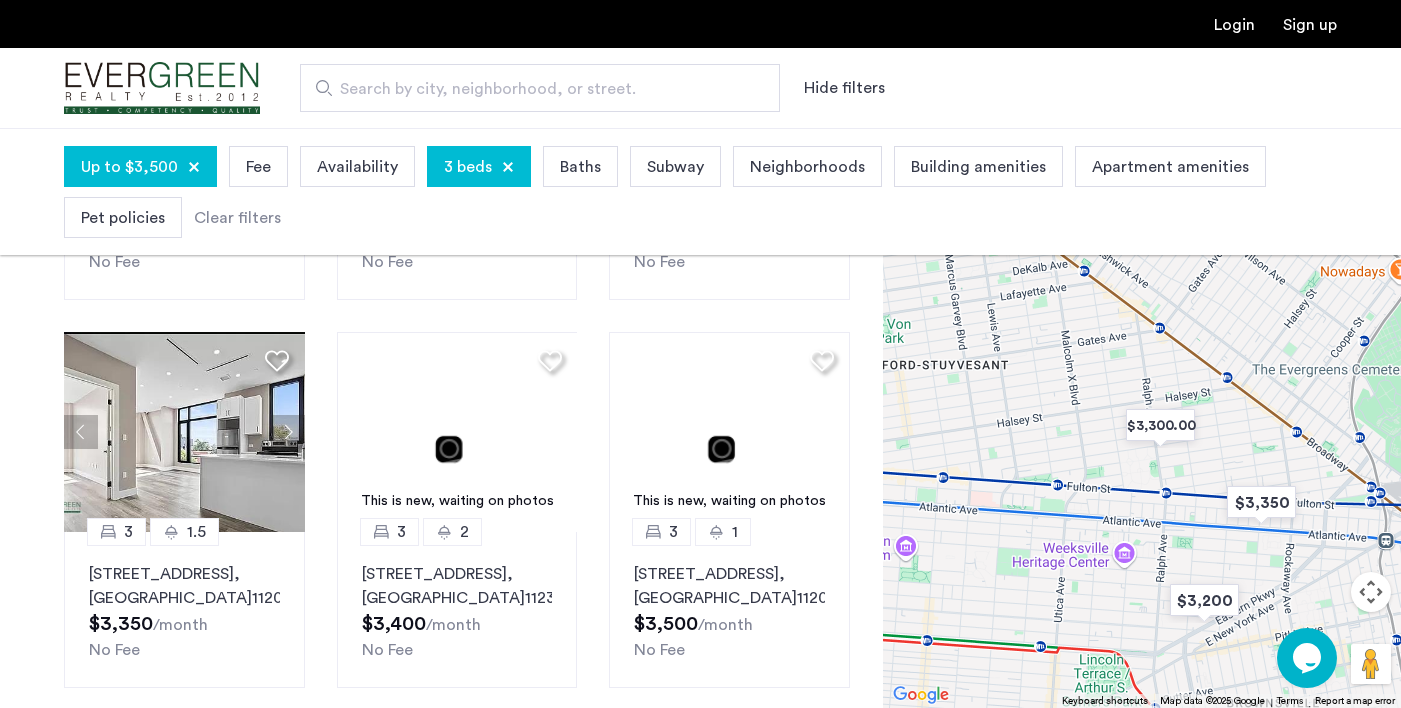 click on "3 [GEOGRAPHIC_DATA][STREET_ADDRESS]  $2,990  /month No Fee" at bounding box center (1142, 418) 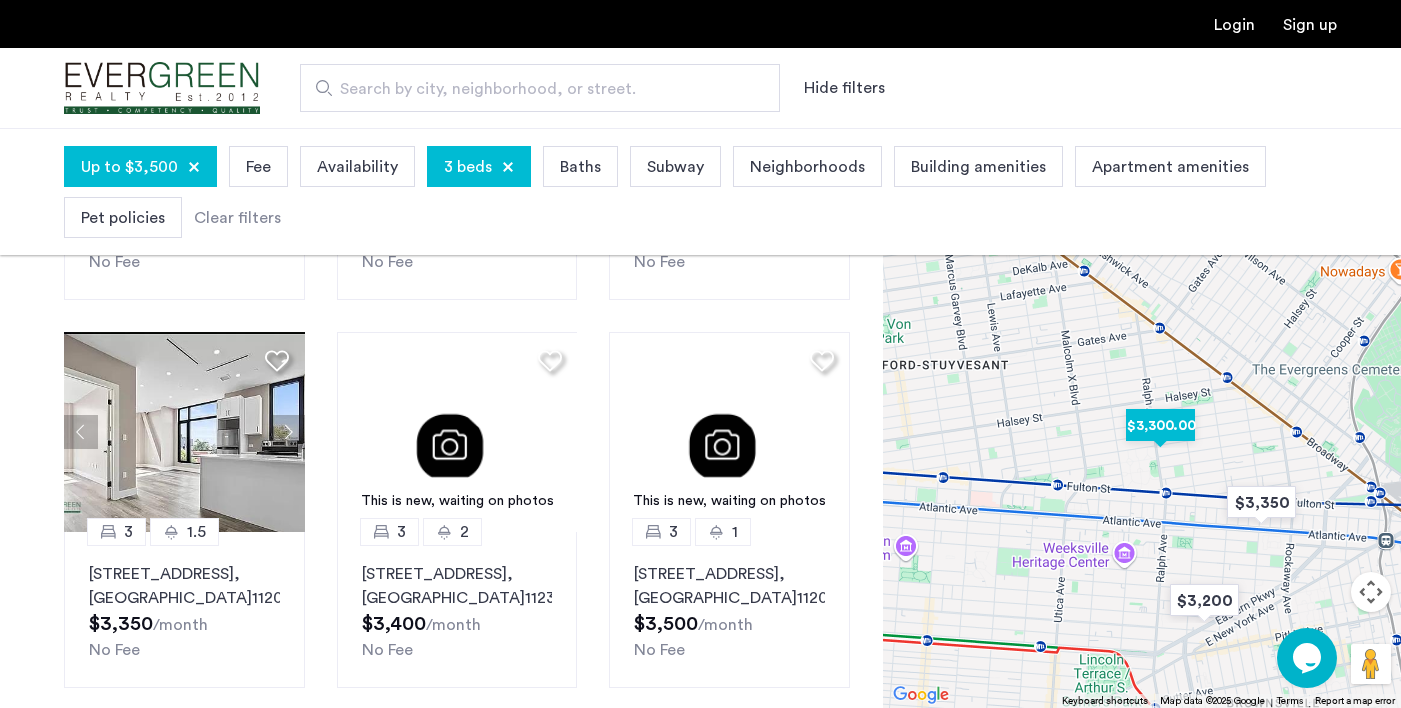 click at bounding box center [1160, 425] 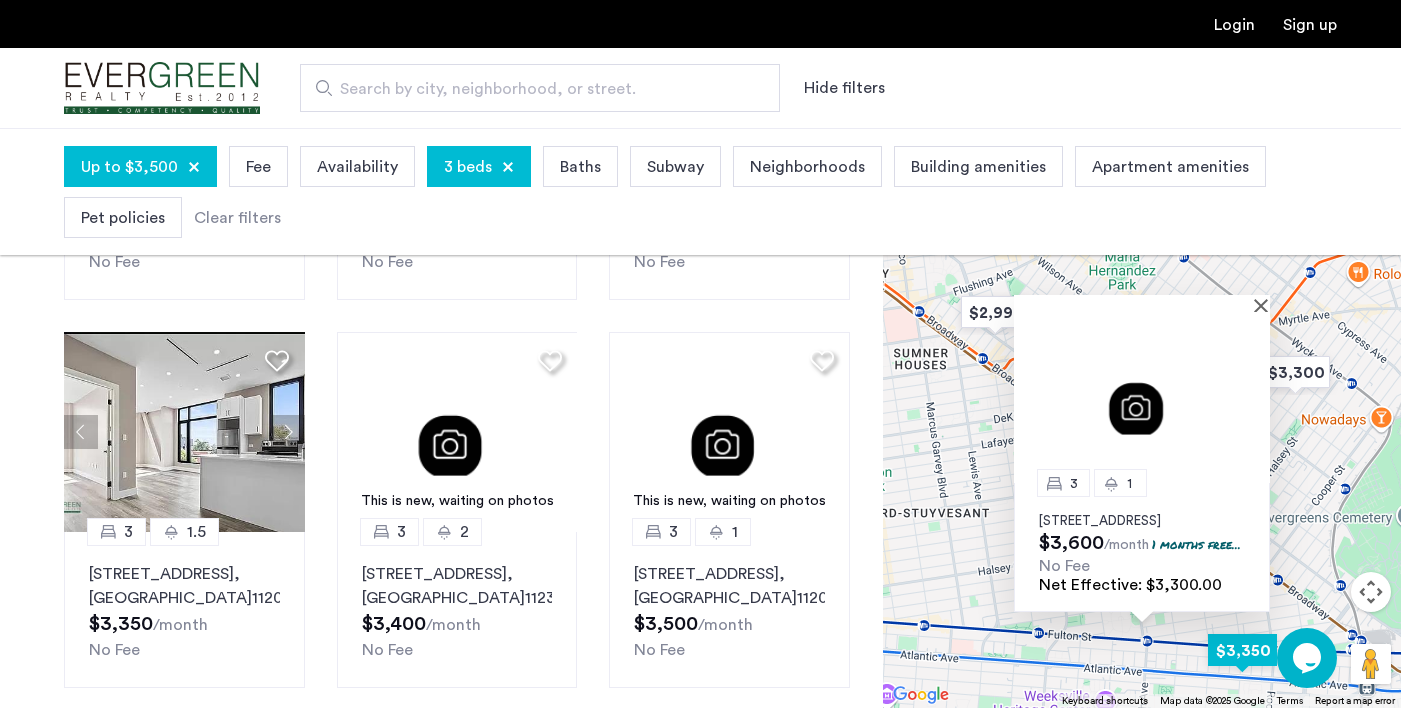 click at bounding box center (1242, 650) 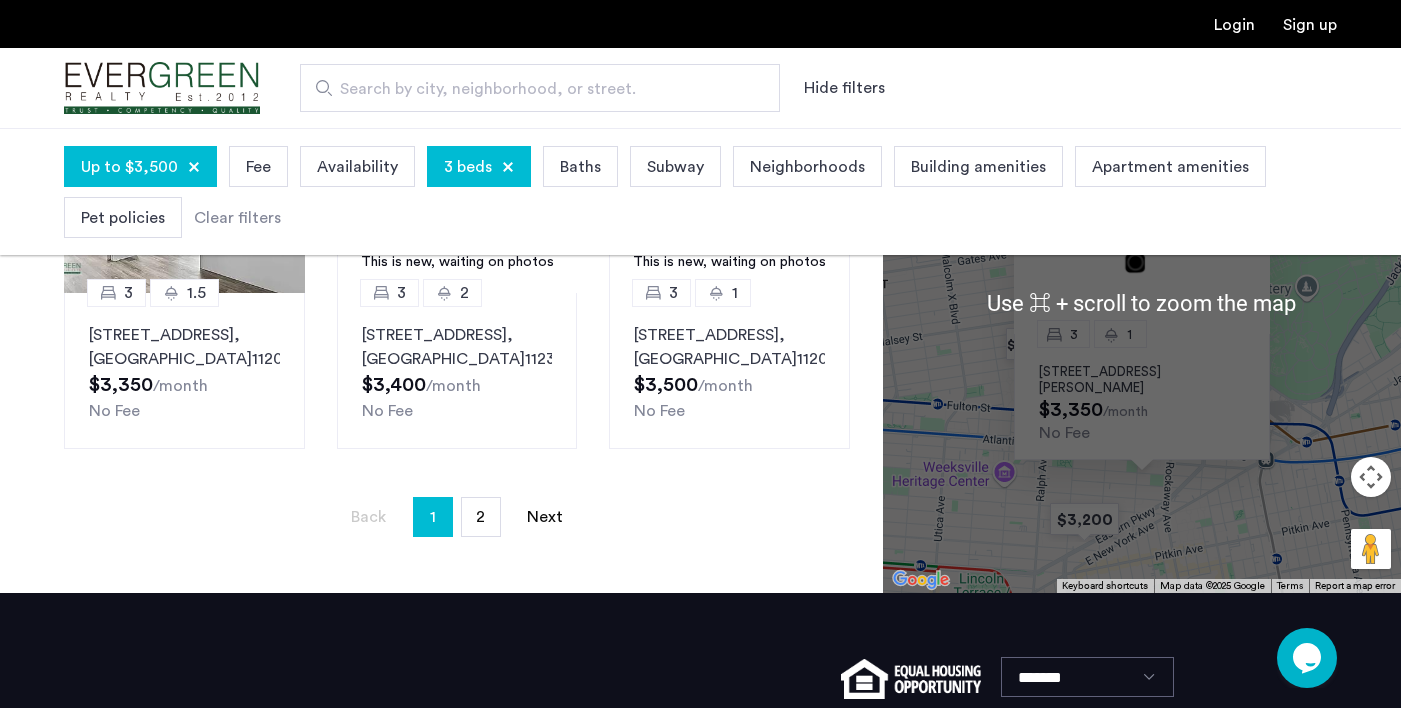 scroll, scrollTop: 1534, scrollLeft: 0, axis: vertical 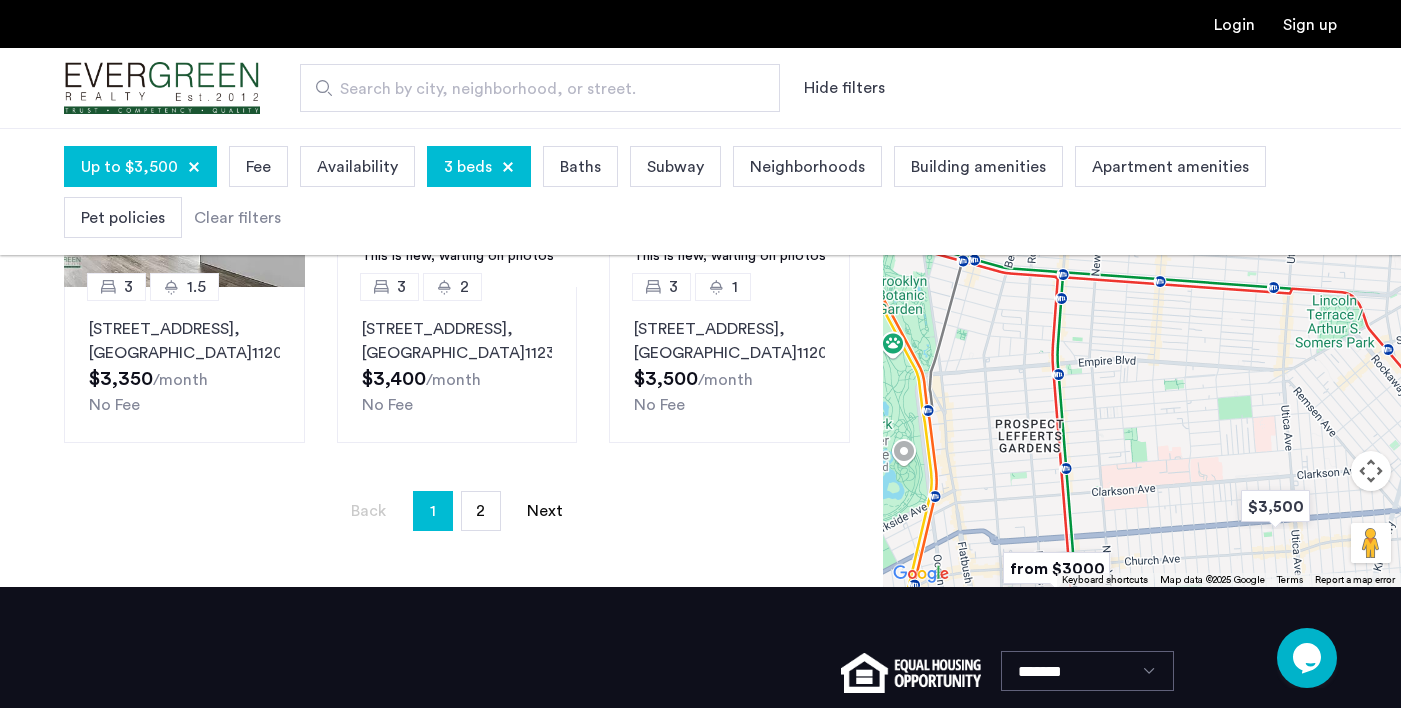 drag, startPoint x: 1006, startPoint y: 566, endPoint x: 1361, endPoint y: 292, distance: 448.44287 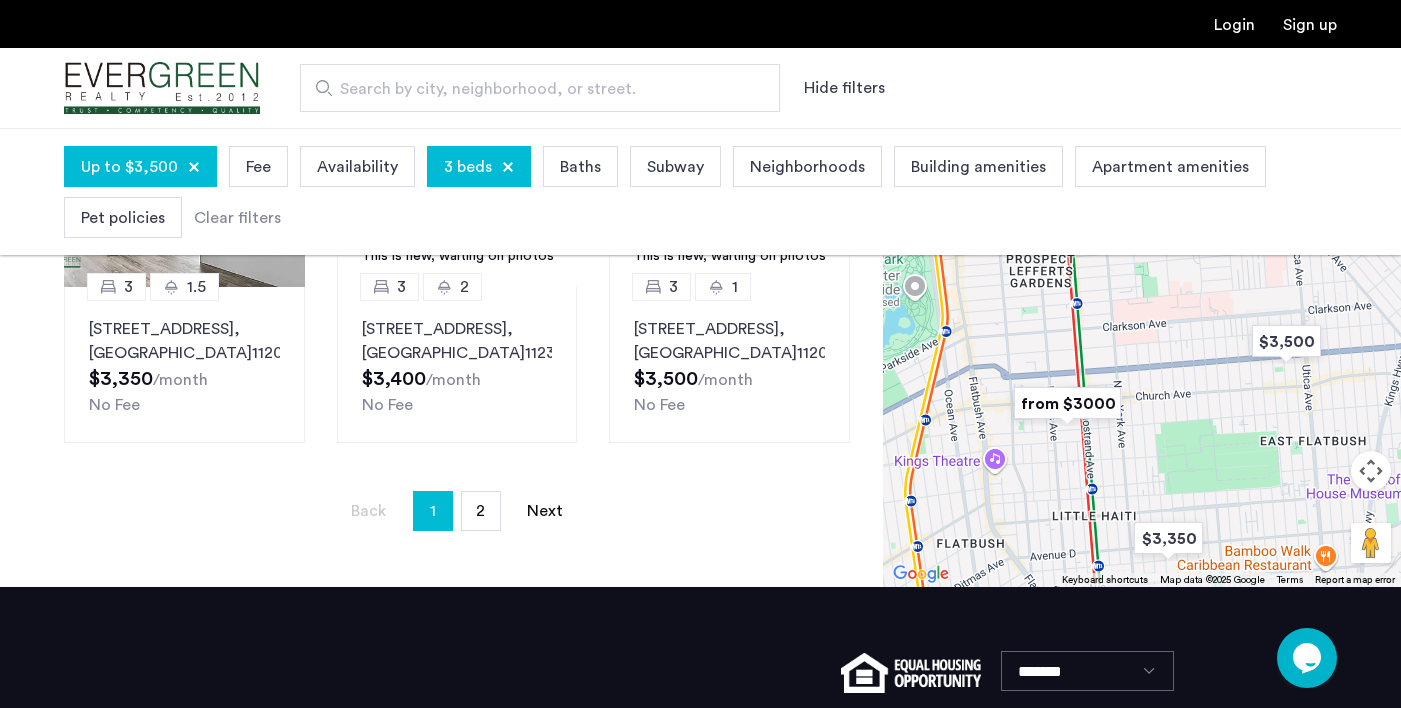 drag, startPoint x: 1128, startPoint y: 477, endPoint x: 1139, endPoint y: 308, distance: 169.3576 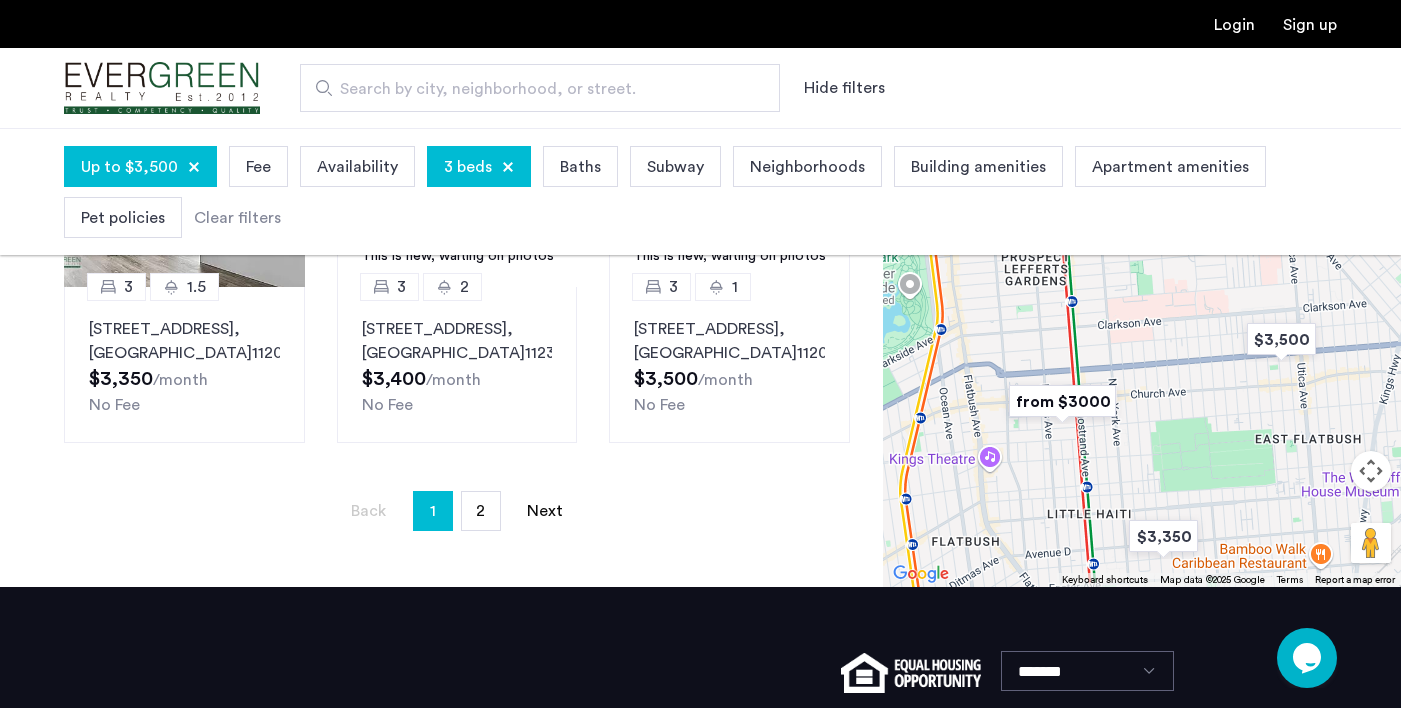 click at bounding box center (1062, 401) 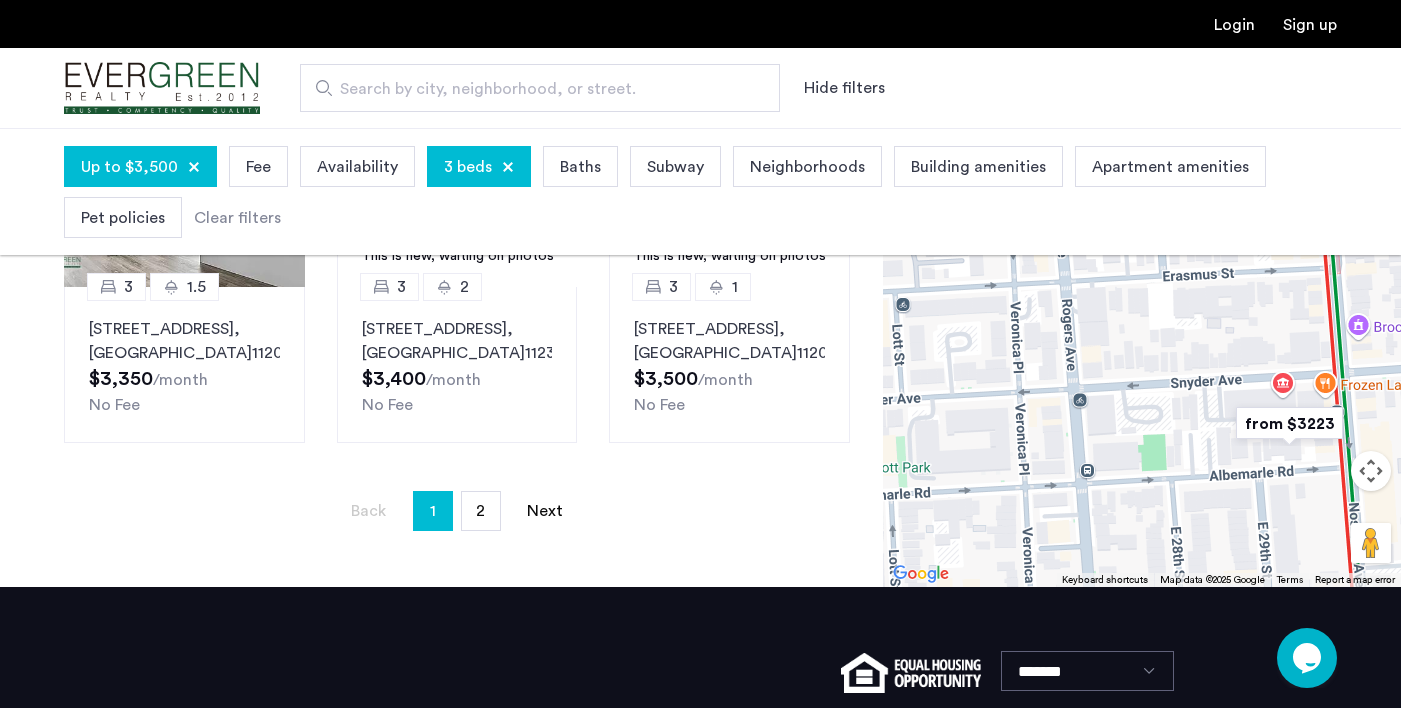 click at bounding box center [1289, 423] 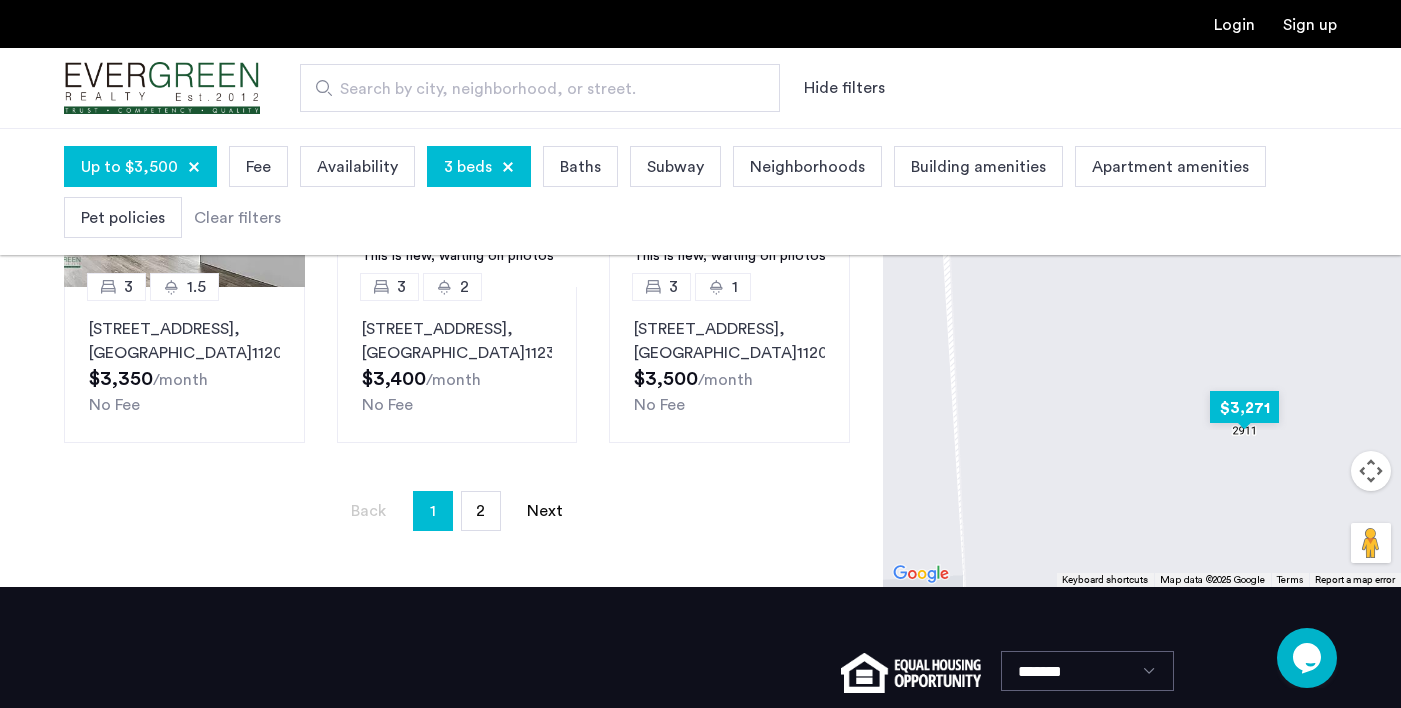 click at bounding box center [1244, 407] 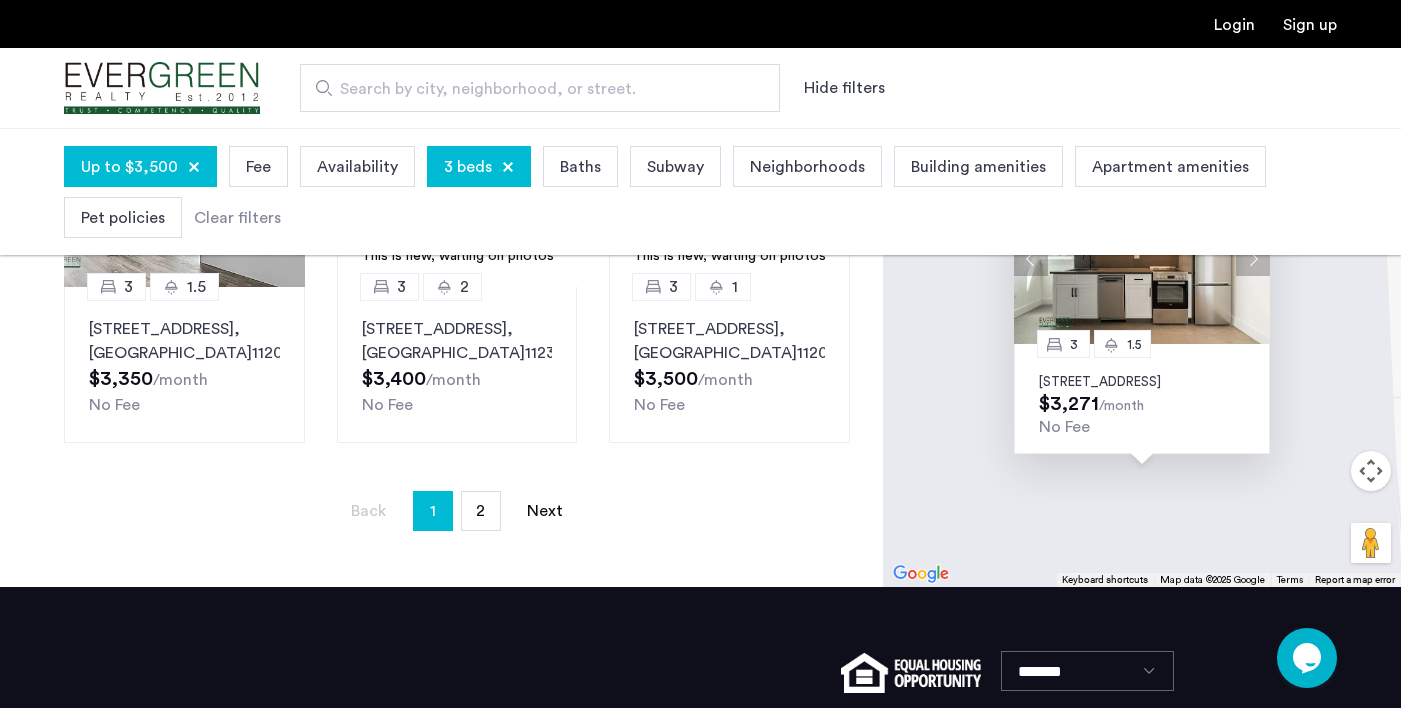 click at bounding box center [1253, 259] 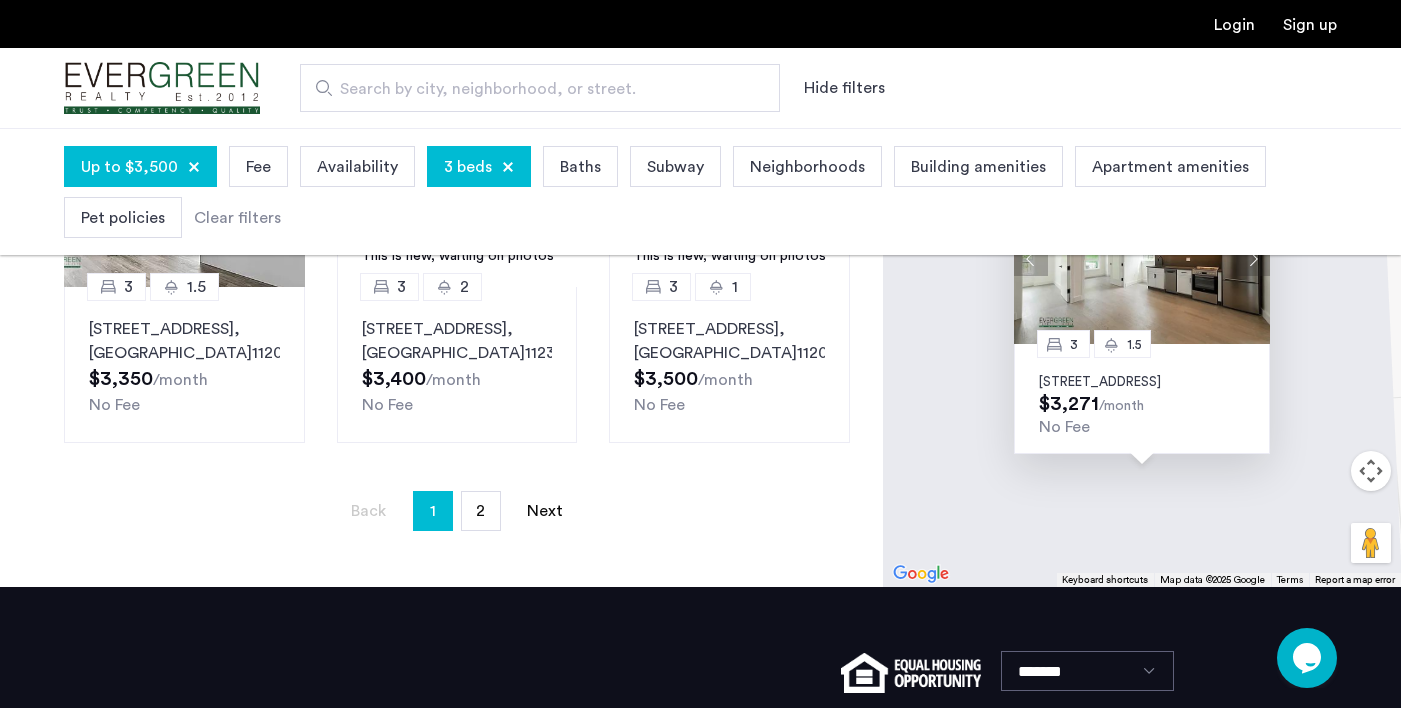 click at bounding box center [1253, 259] 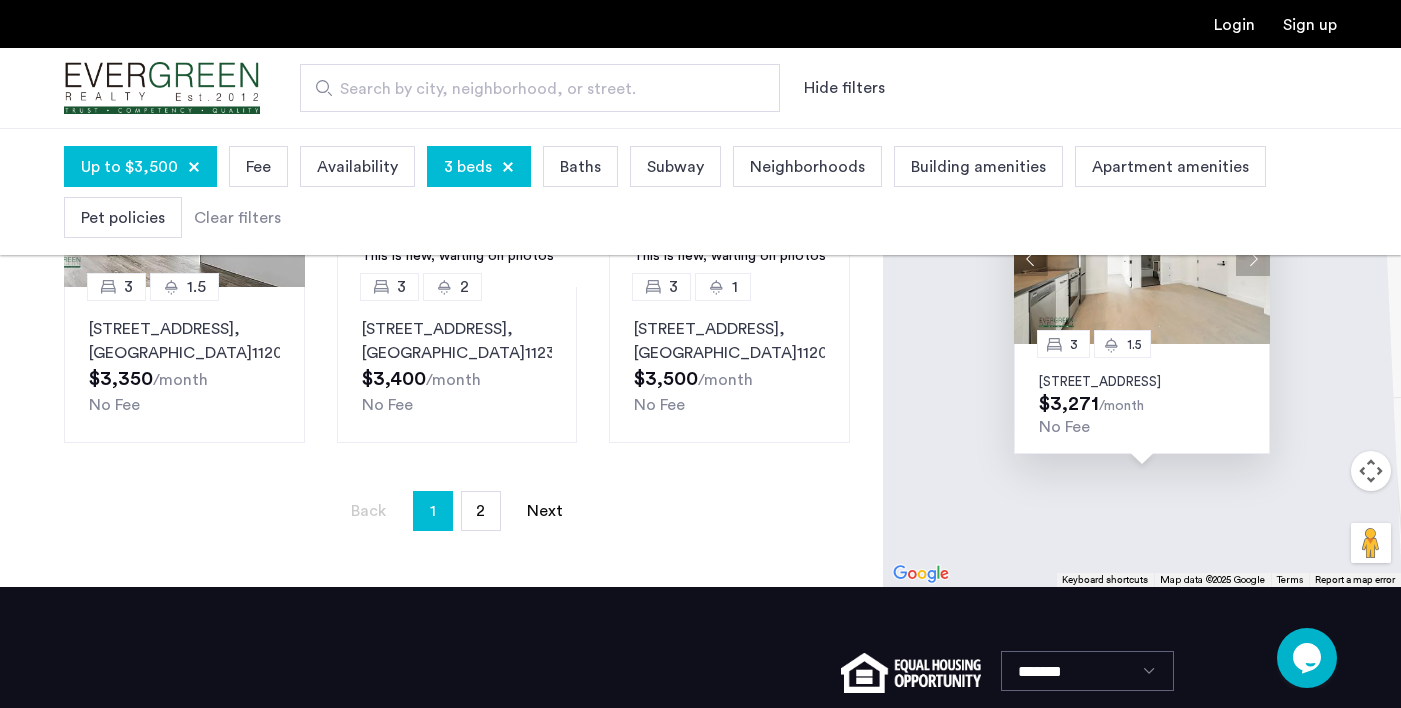 click at bounding box center (1253, 259) 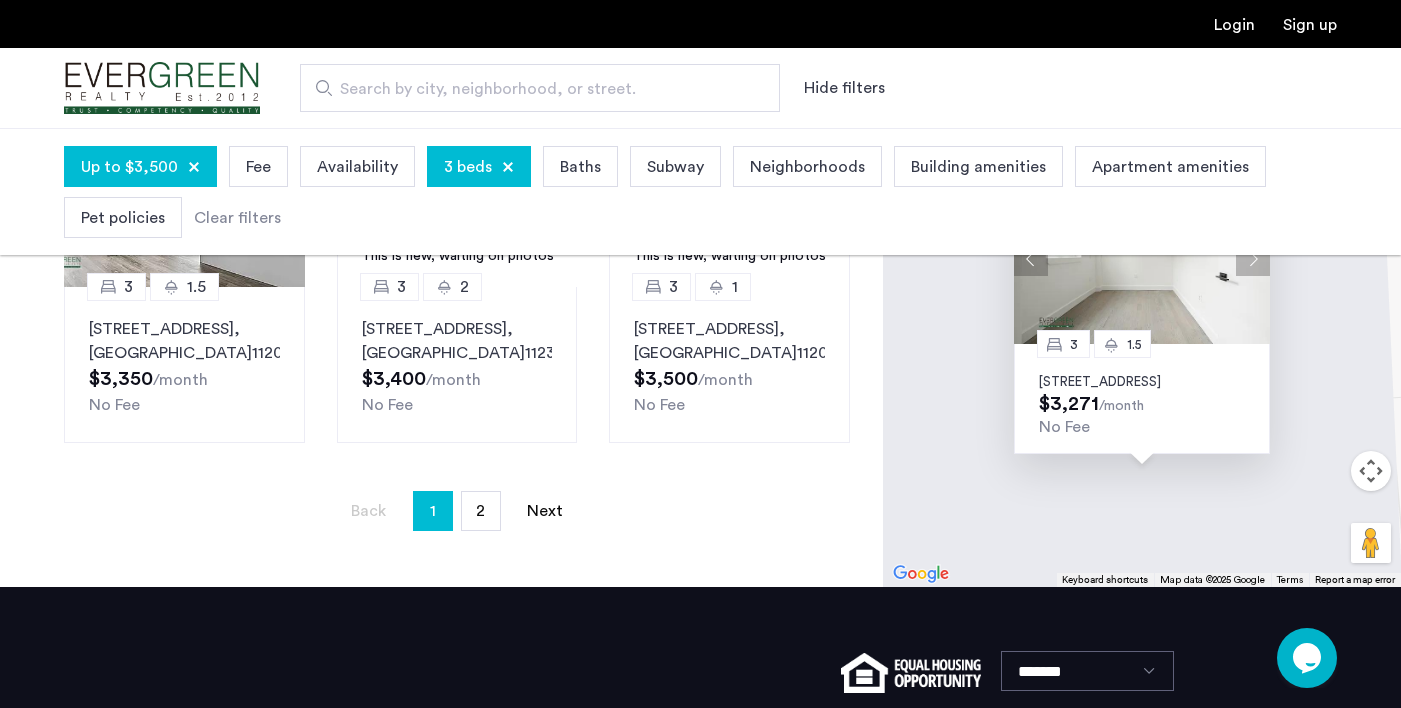 click at bounding box center (1253, 259) 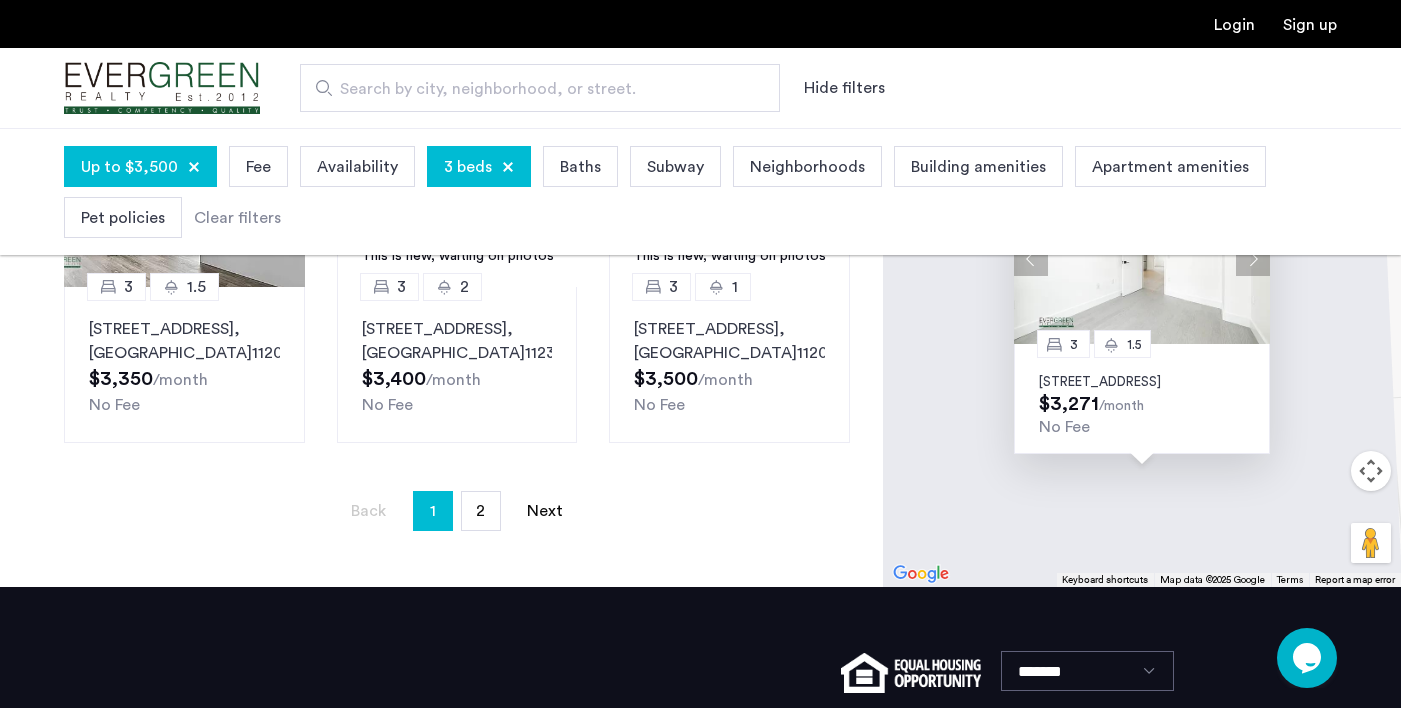 click at bounding box center [1253, 259] 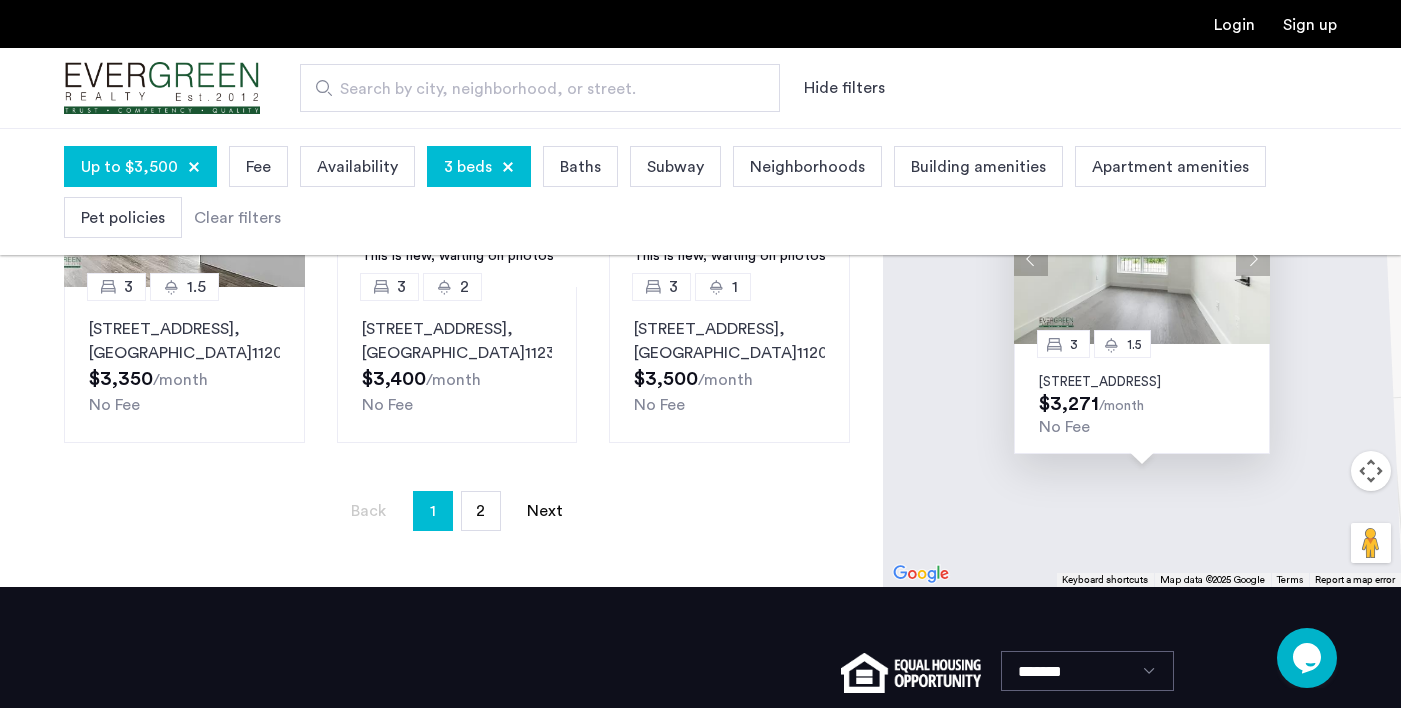 click at bounding box center [1253, 259] 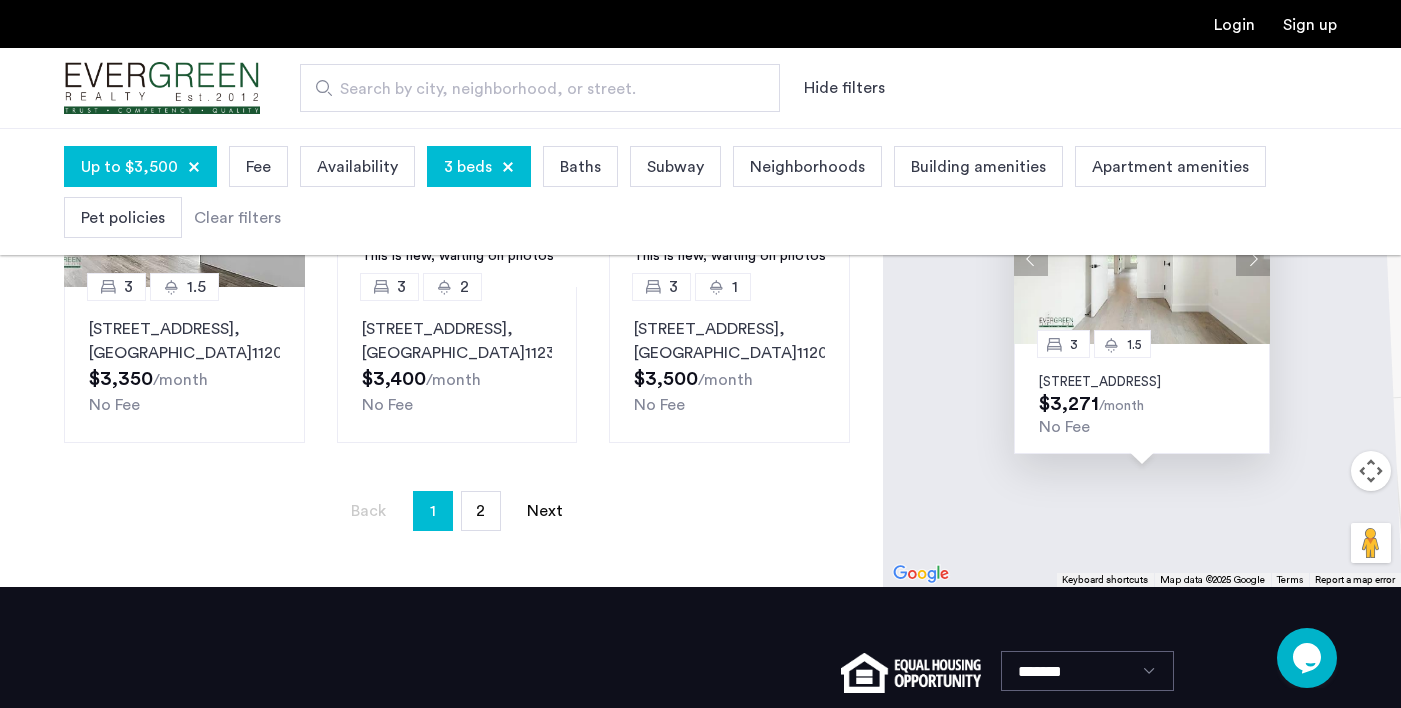 click at bounding box center (1253, 259) 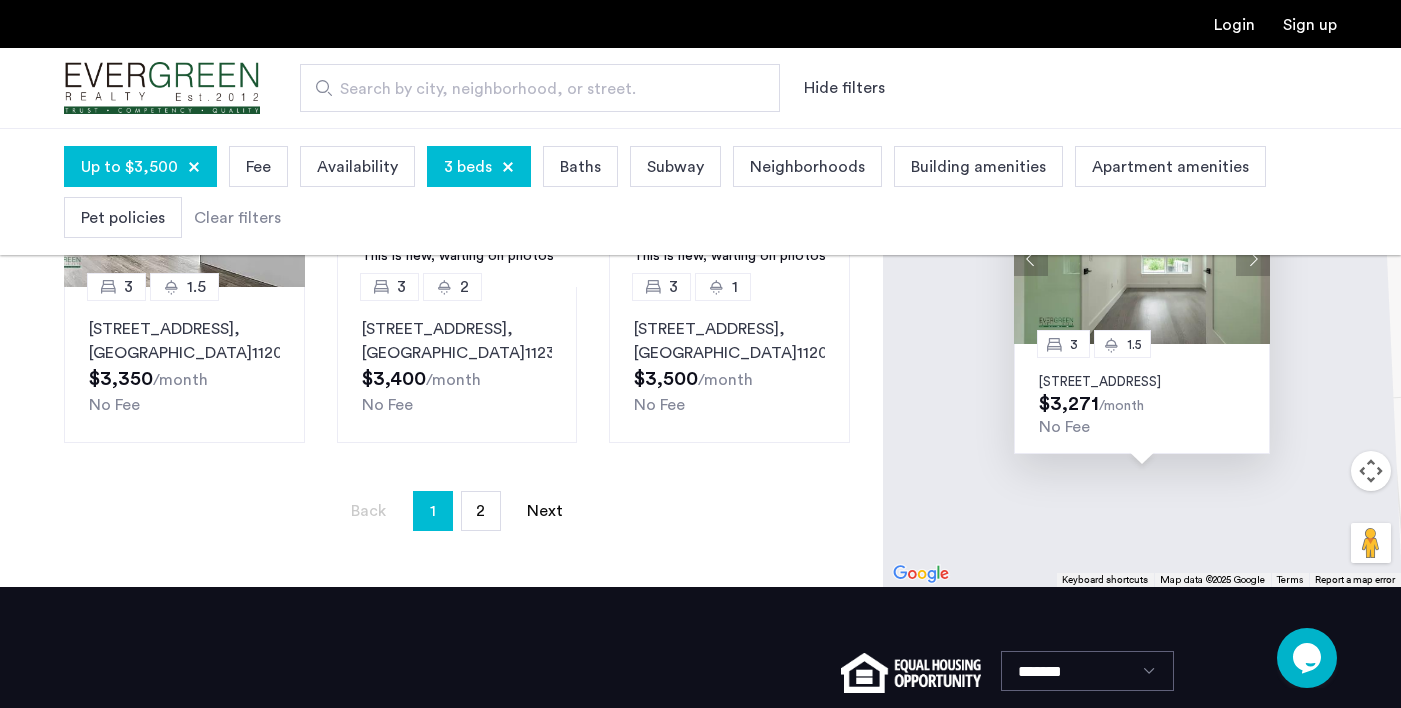 click on "3 1.5  [STREET_ADDRESS]  $3,271  /month No Fee" at bounding box center [1142, 297] 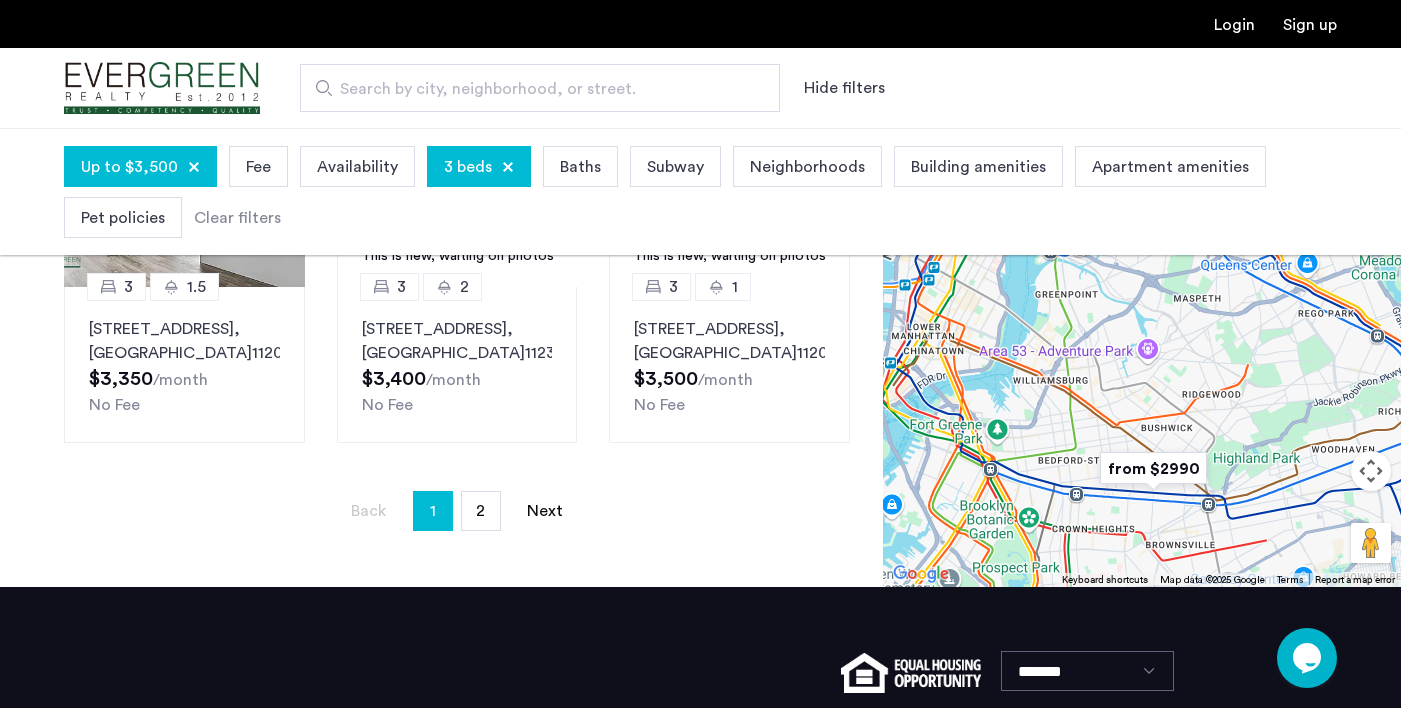 drag, startPoint x: 1224, startPoint y: 326, endPoint x: 1202, endPoint y: 616, distance: 290.83328 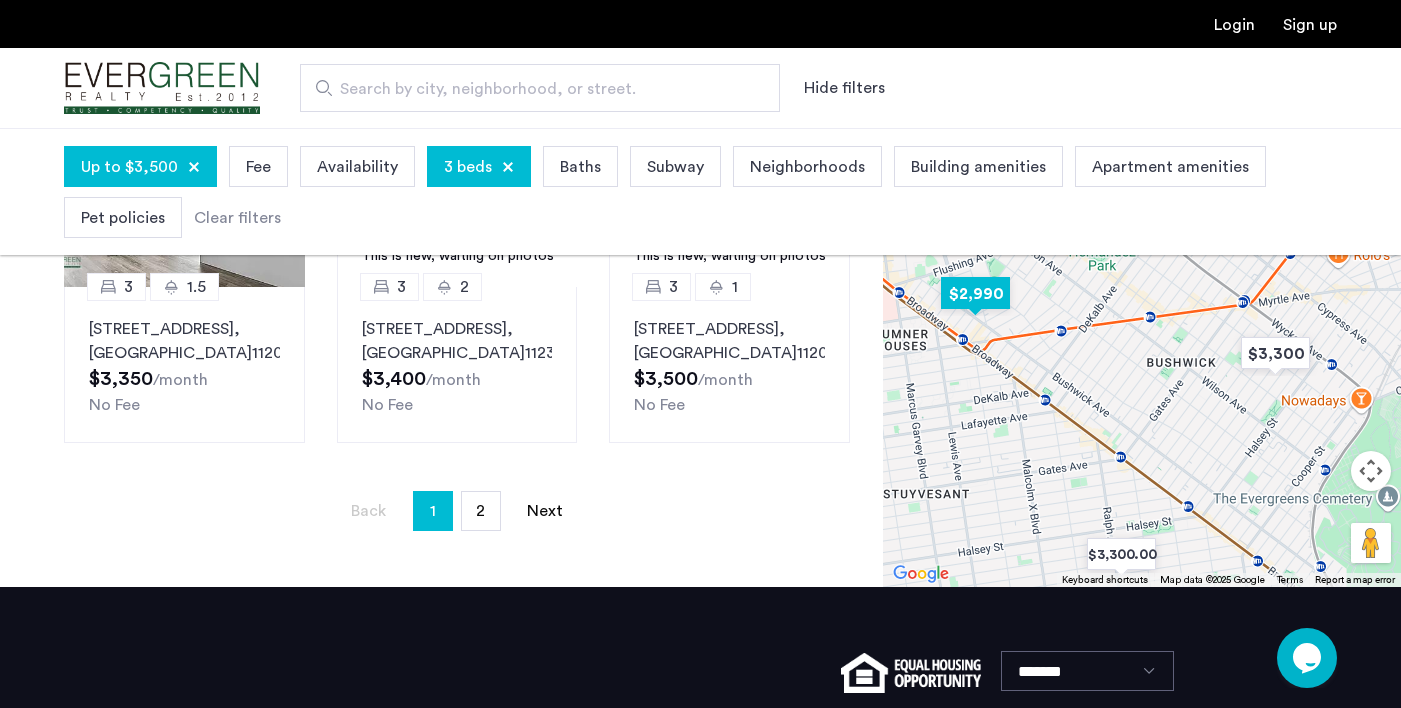 drag, startPoint x: 998, startPoint y: 421, endPoint x: 963, endPoint y: 331, distance: 96.56604 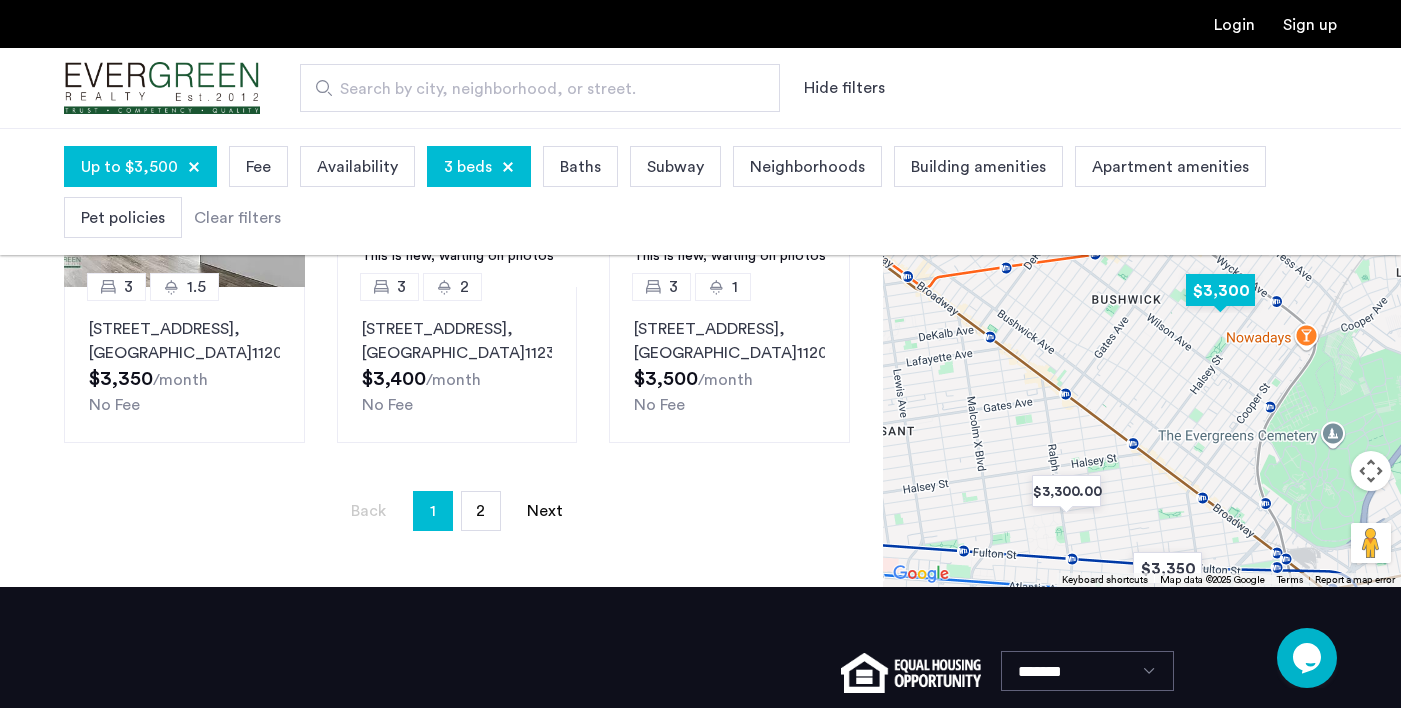 click at bounding box center [1220, 290] 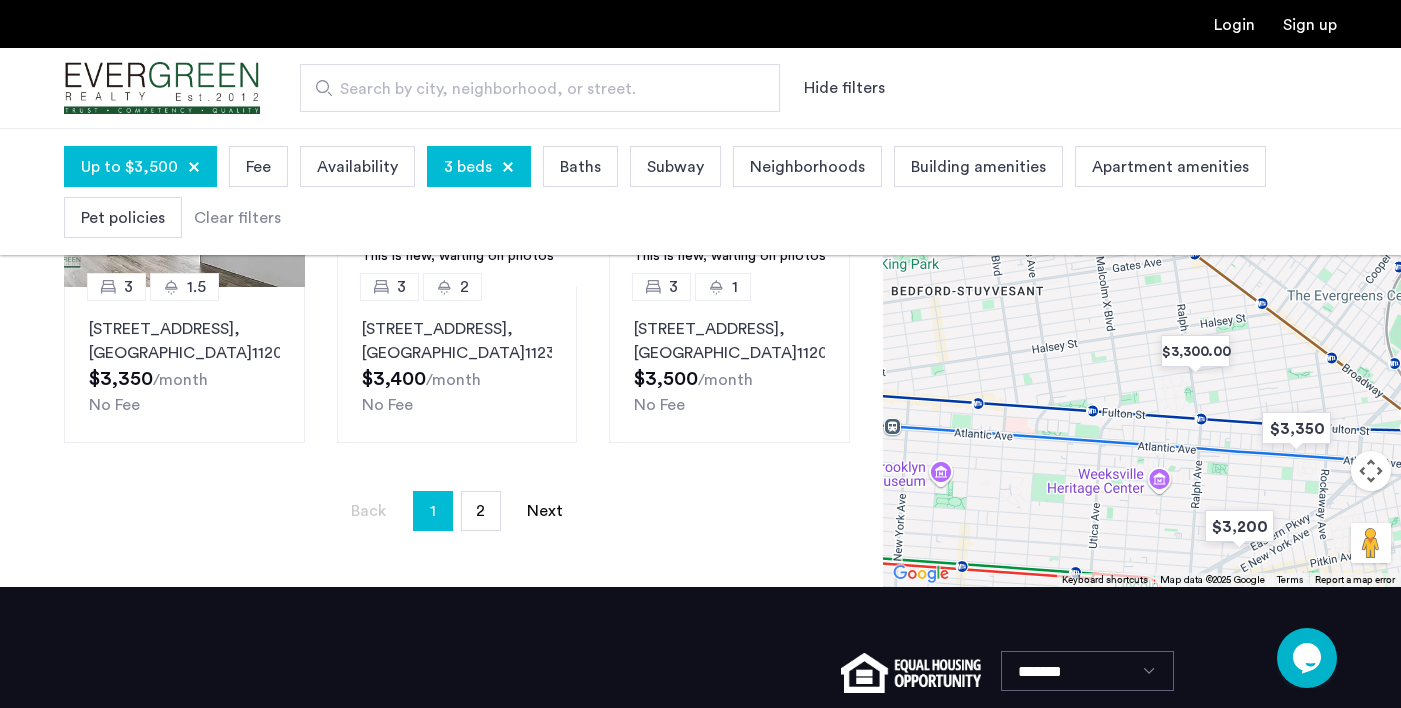 drag, startPoint x: 1028, startPoint y: 571, endPoint x: 1239, endPoint y: 303, distance: 341.09384 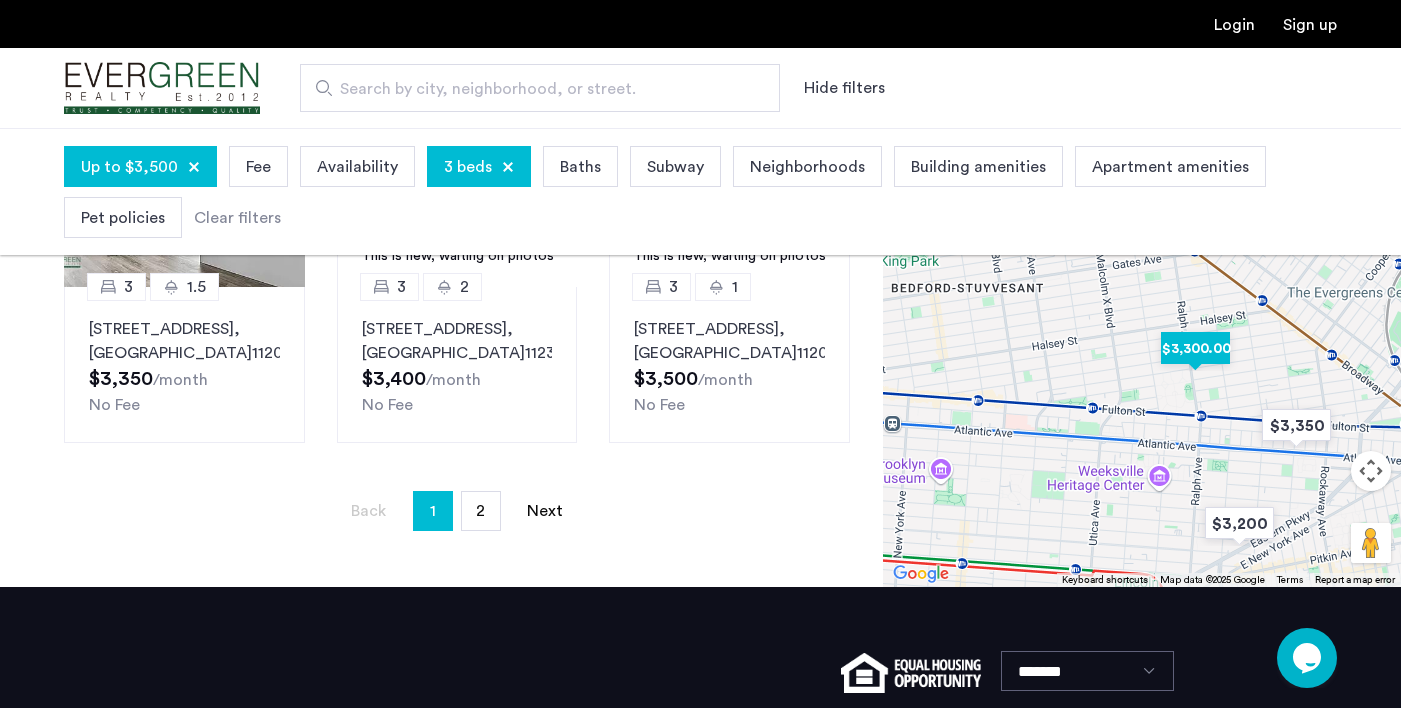 click at bounding box center [1195, 348] 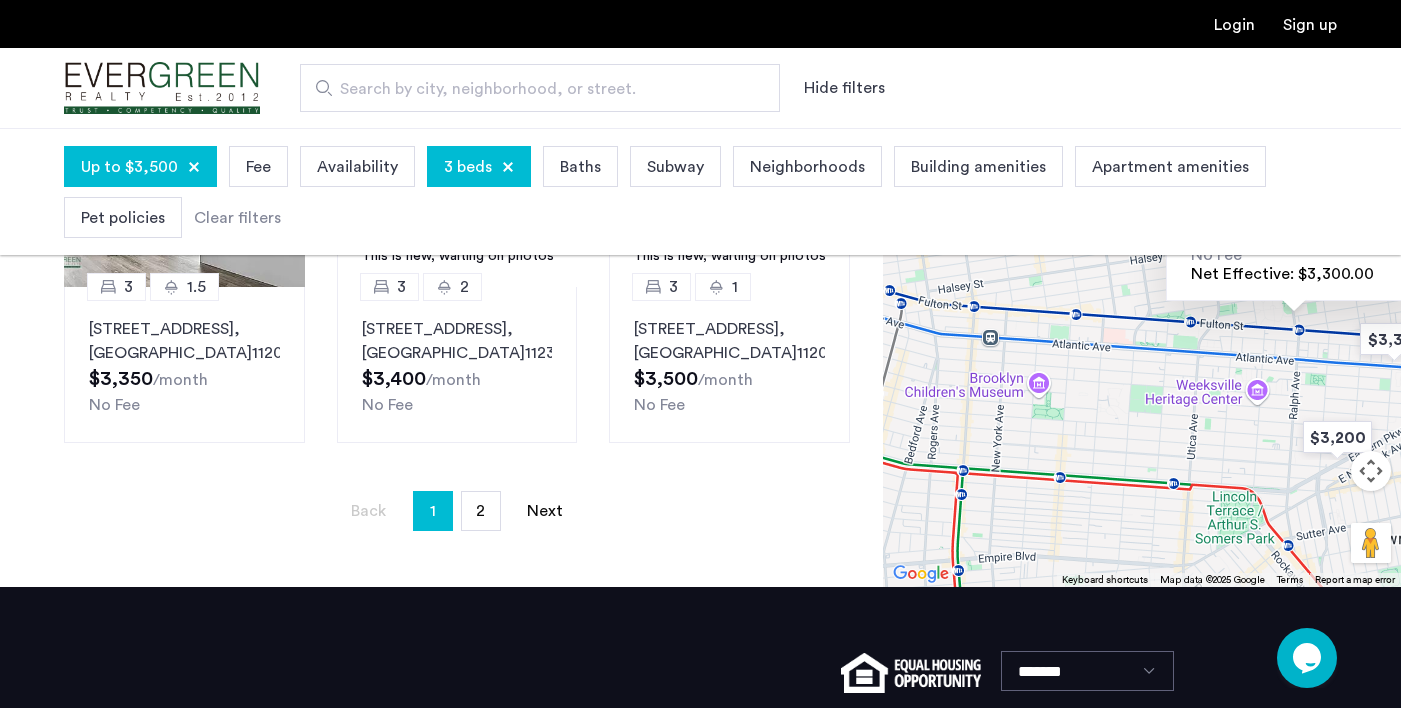 drag, startPoint x: 976, startPoint y: 518, endPoint x: 1128, endPoint y: 326, distance: 244.88365 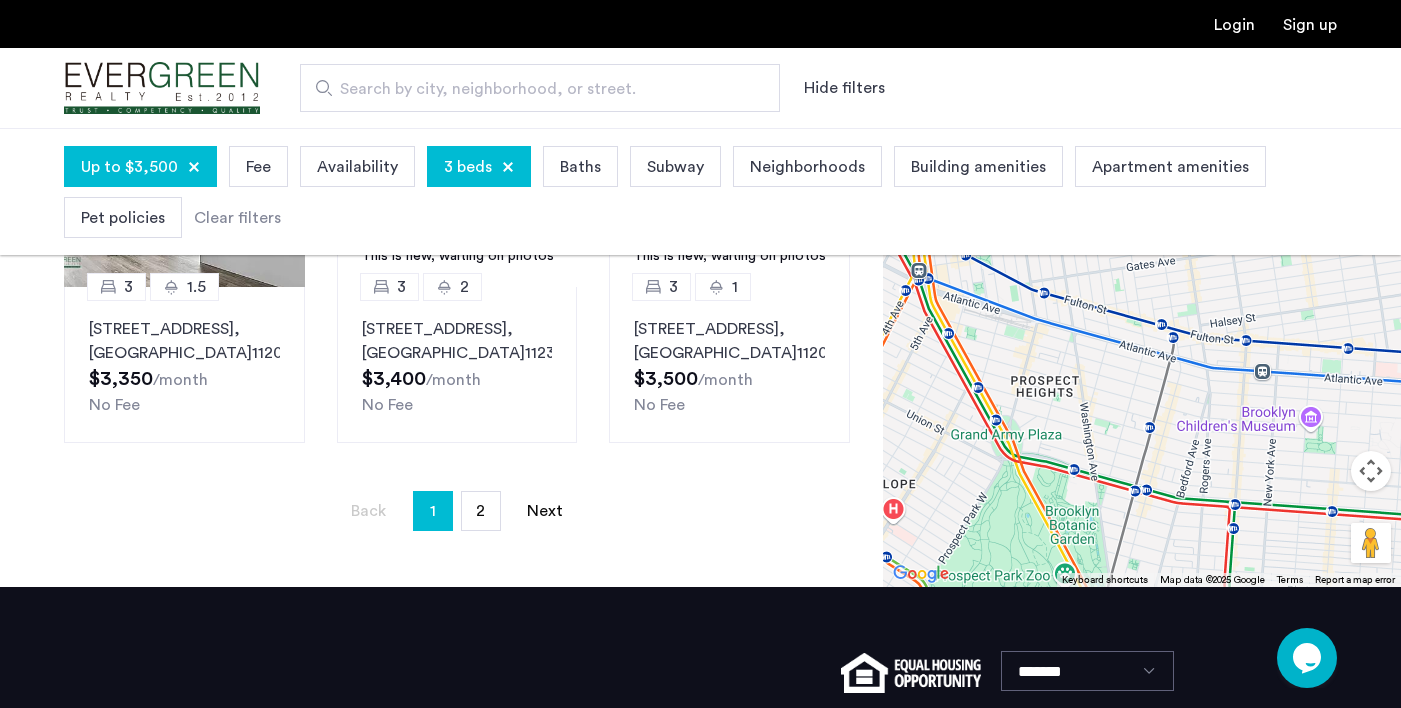 drag, startPoint x: 1005, startPoint y: 479, endPoint x: 1280, endPoint y: 513, distance: 277.09384 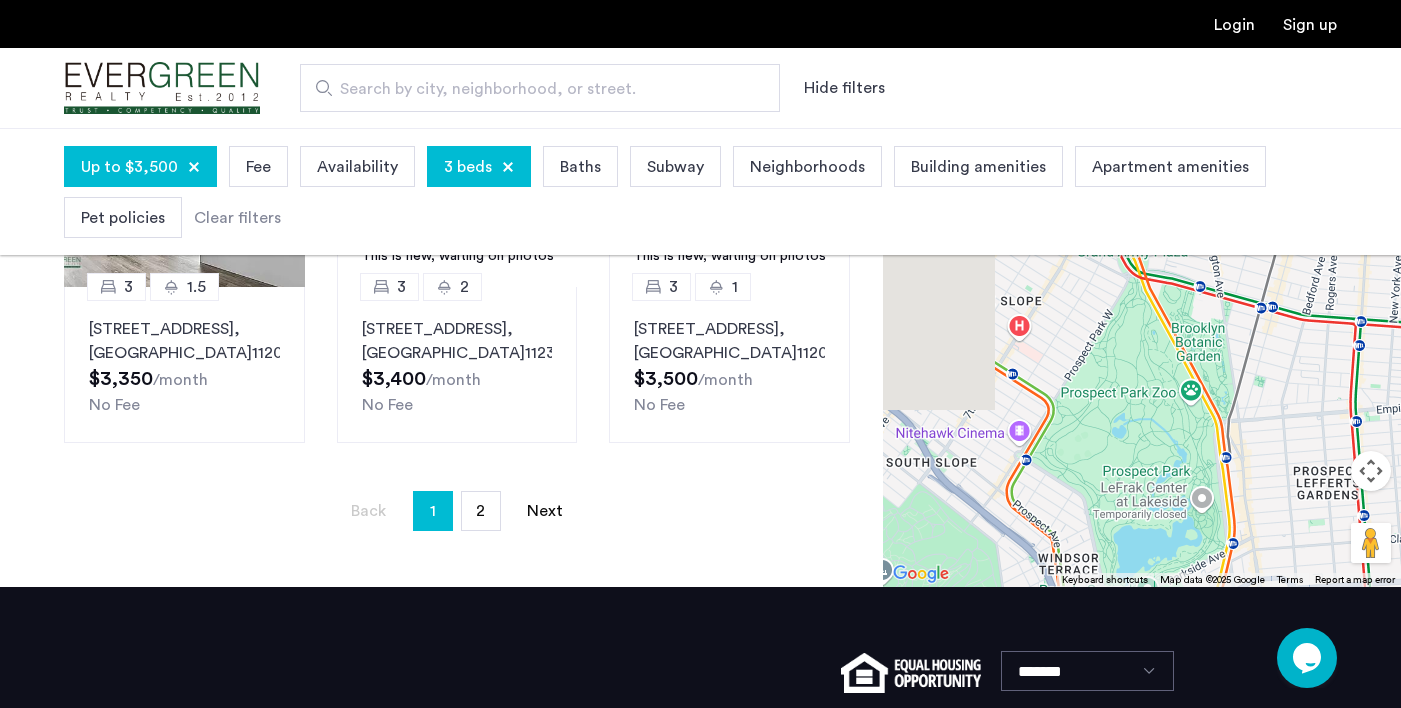 drag, startPoint x: 1098, startPoint y: 500, endPoint x: 1230, endPoint y: 308, distance: 232.99785 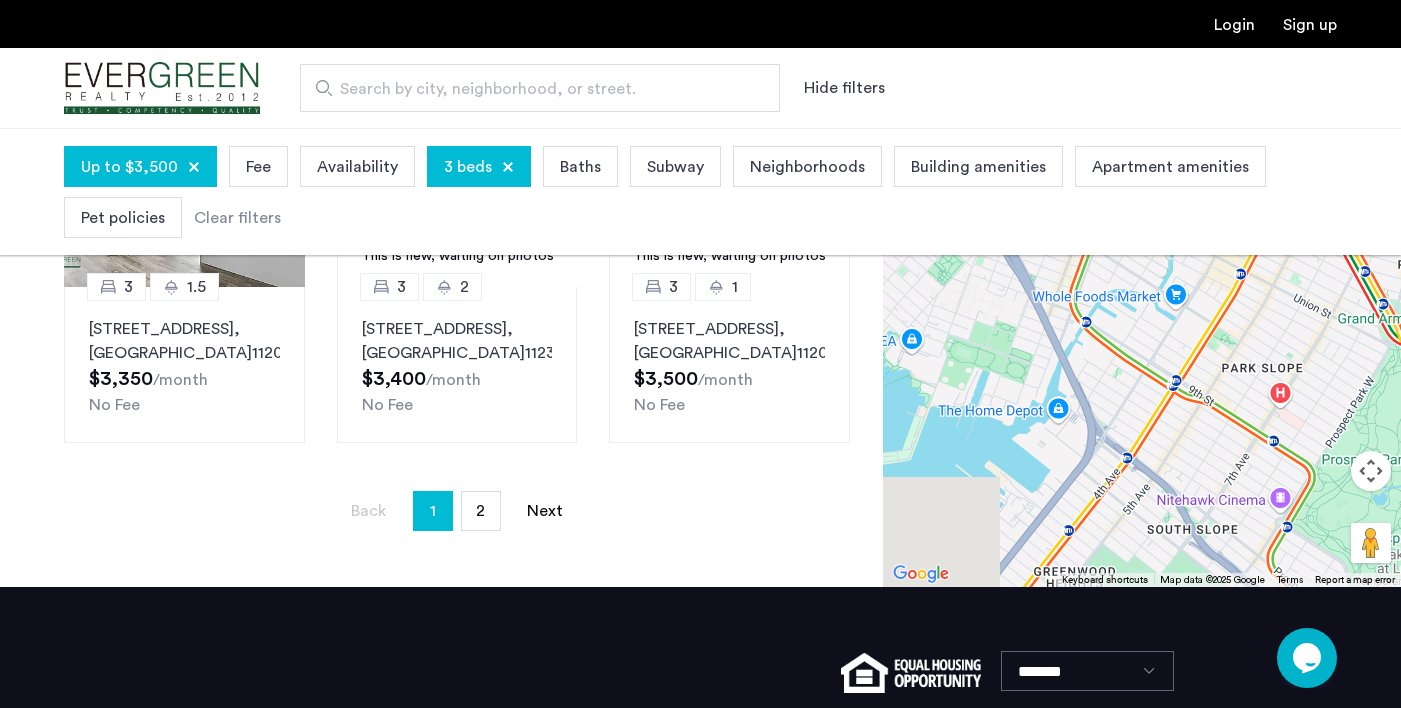 drag, startPoint x: 990, startPoint y: 362, endPoint x: 1246, endPoint y: 433, distance: 265.66333 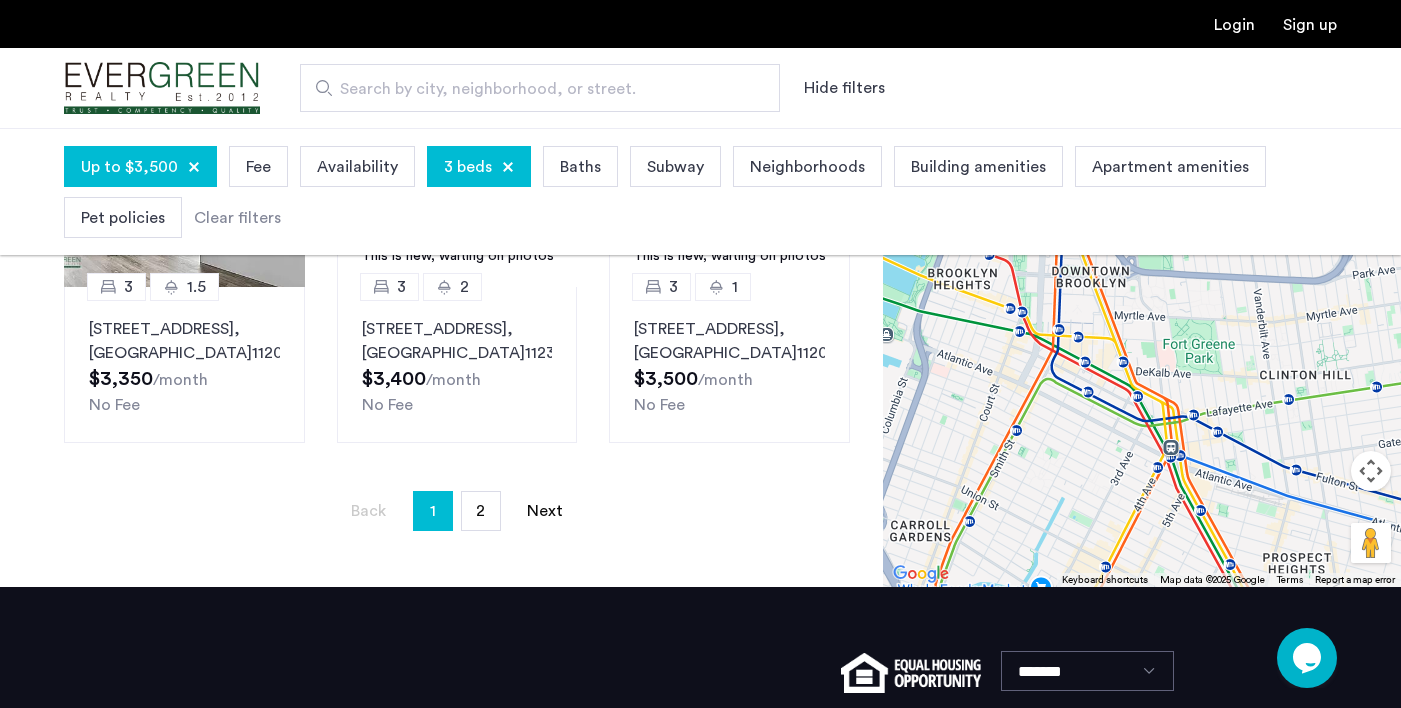drag, startPoint x: 1231, startPoint y: 302, endPoint x: 1096, endPoint y: 598, distance: 325.33212 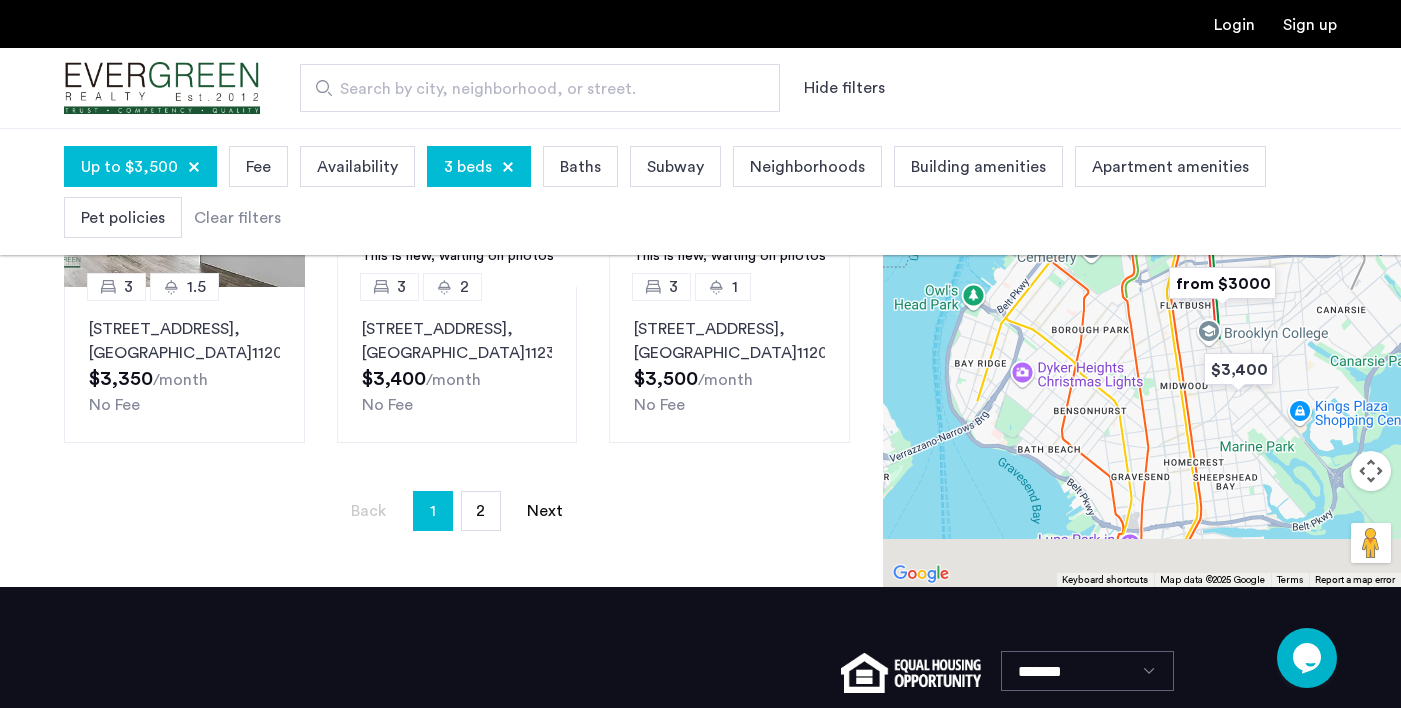 drag, startPoint x: 1202, startPoint y: 553, endPoint x: 1186, endPoint y: 324, distance: 229.55827 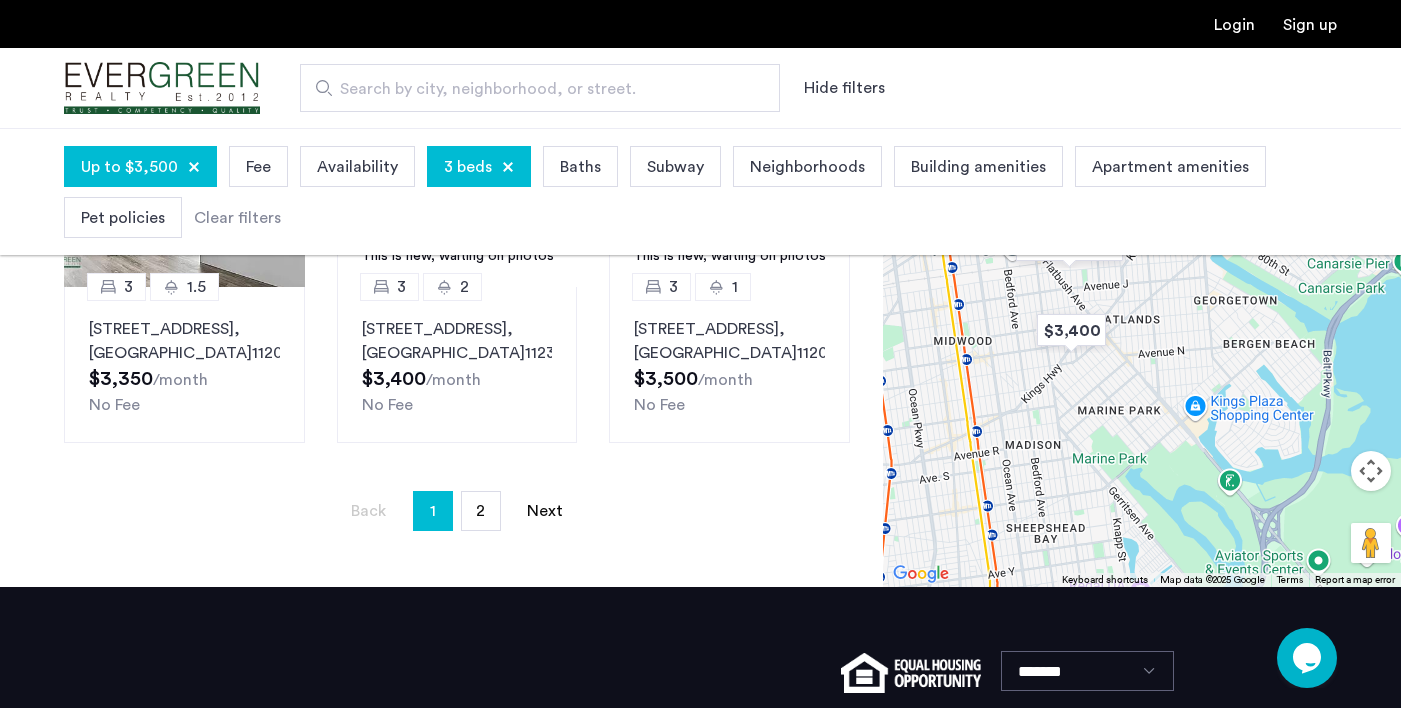 drag, startPoint x: 1258, startPoint y: 505, endPoint x: 958, endPoint y: 506, distance: 300.00168 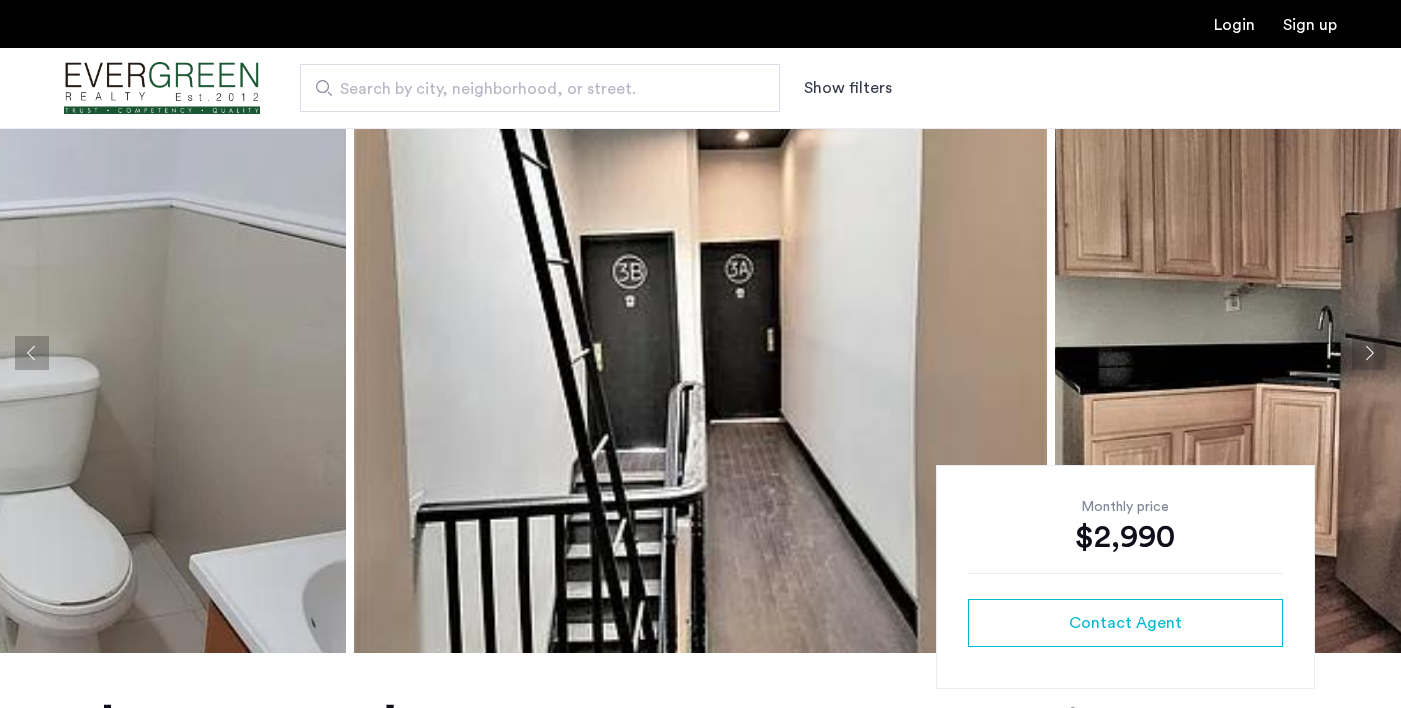 scroll, scrollTop: 87, scrollLeft: 0, axis: vertical 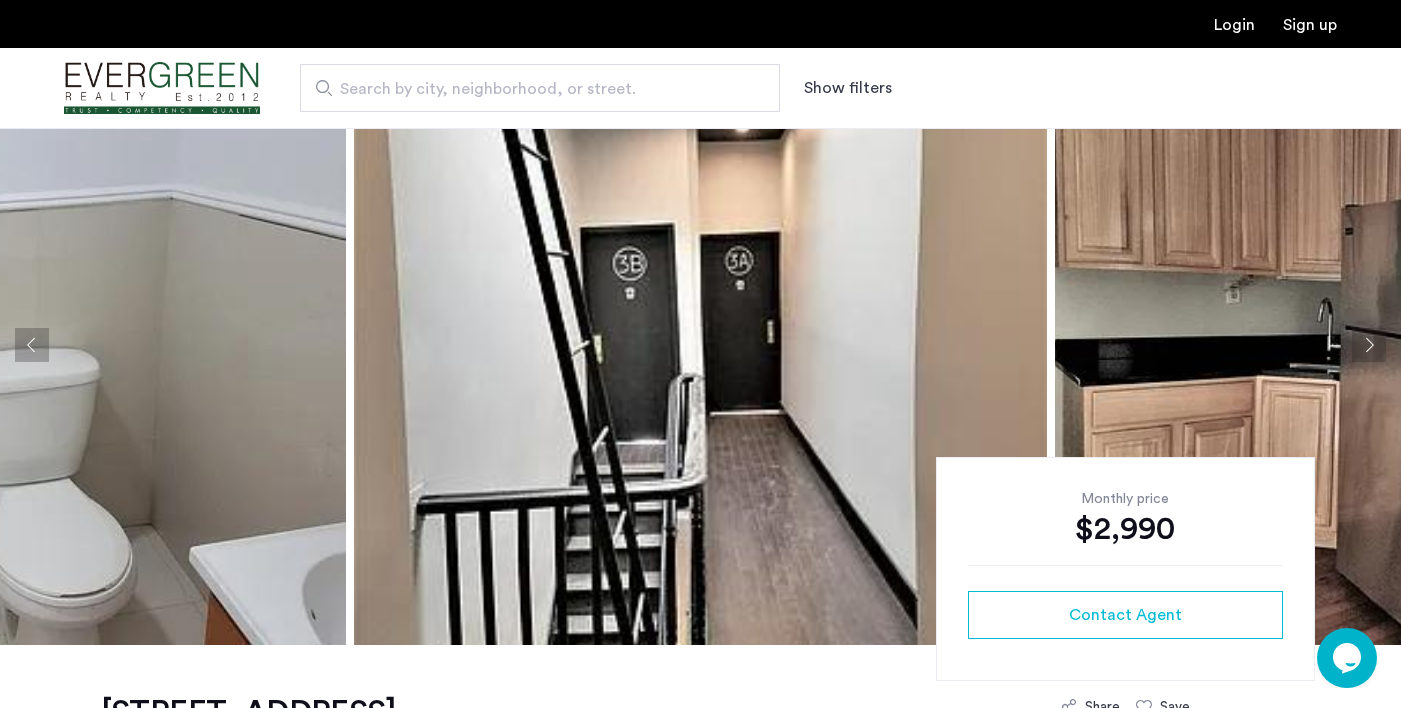 click 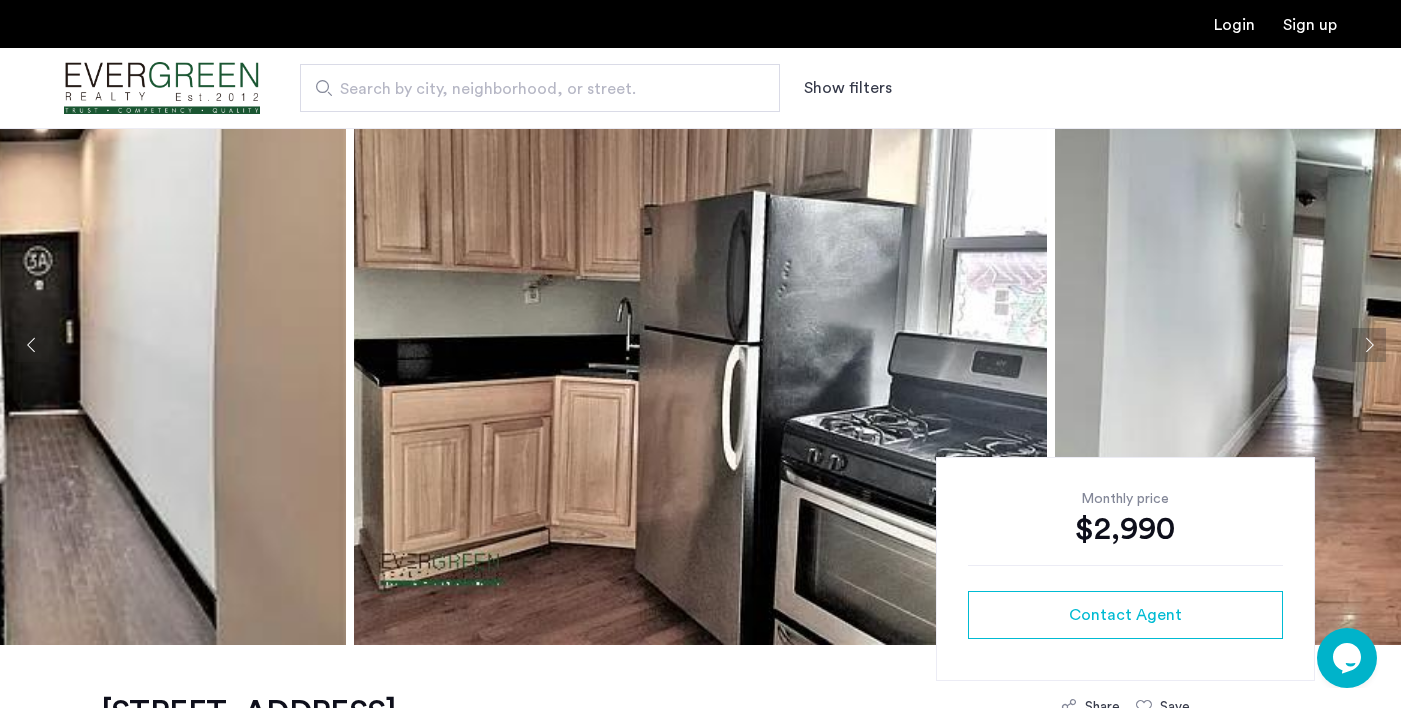 click 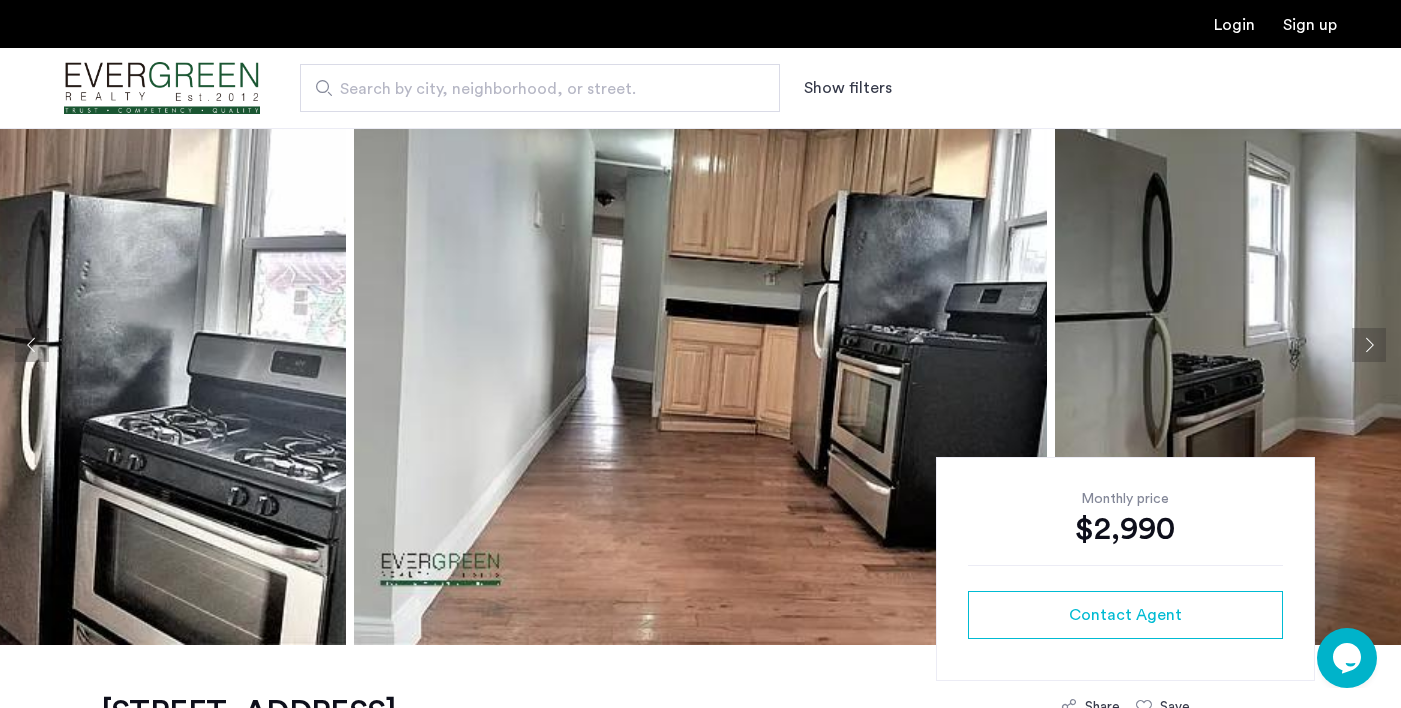 click 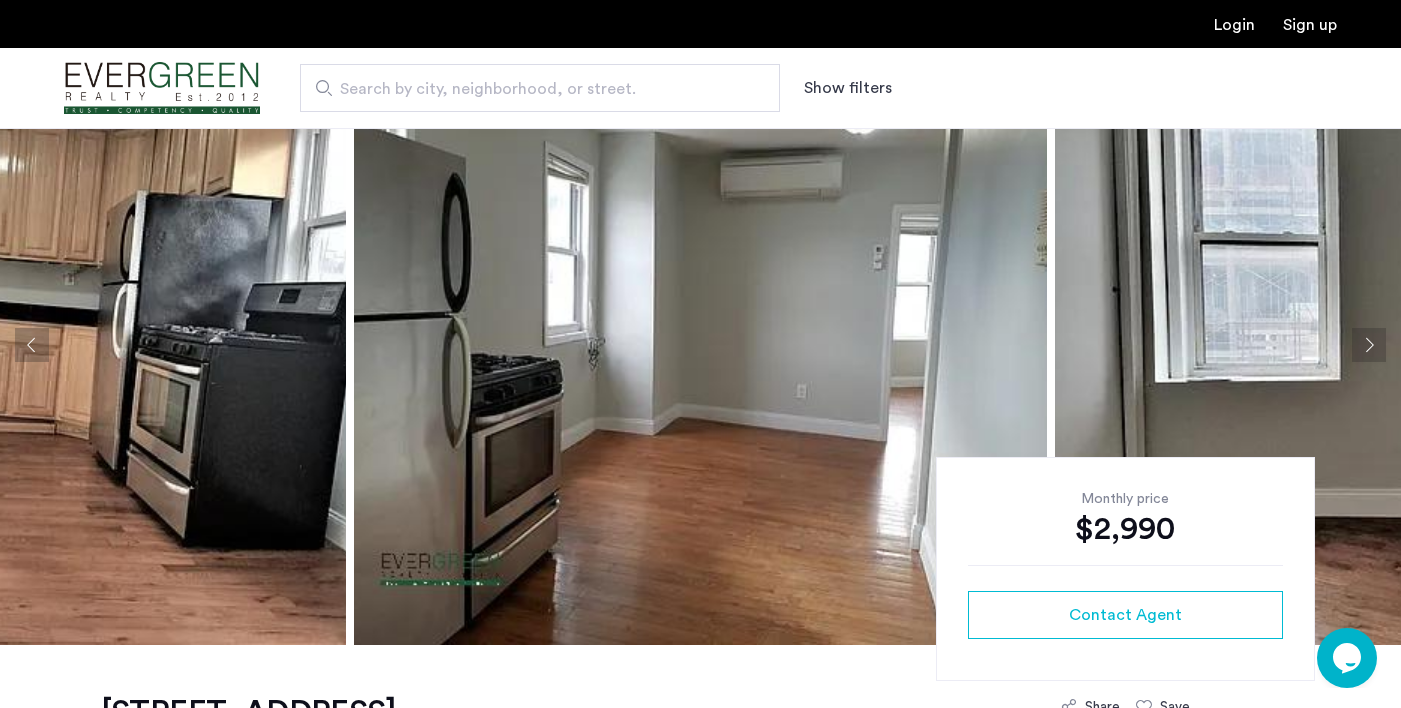 click 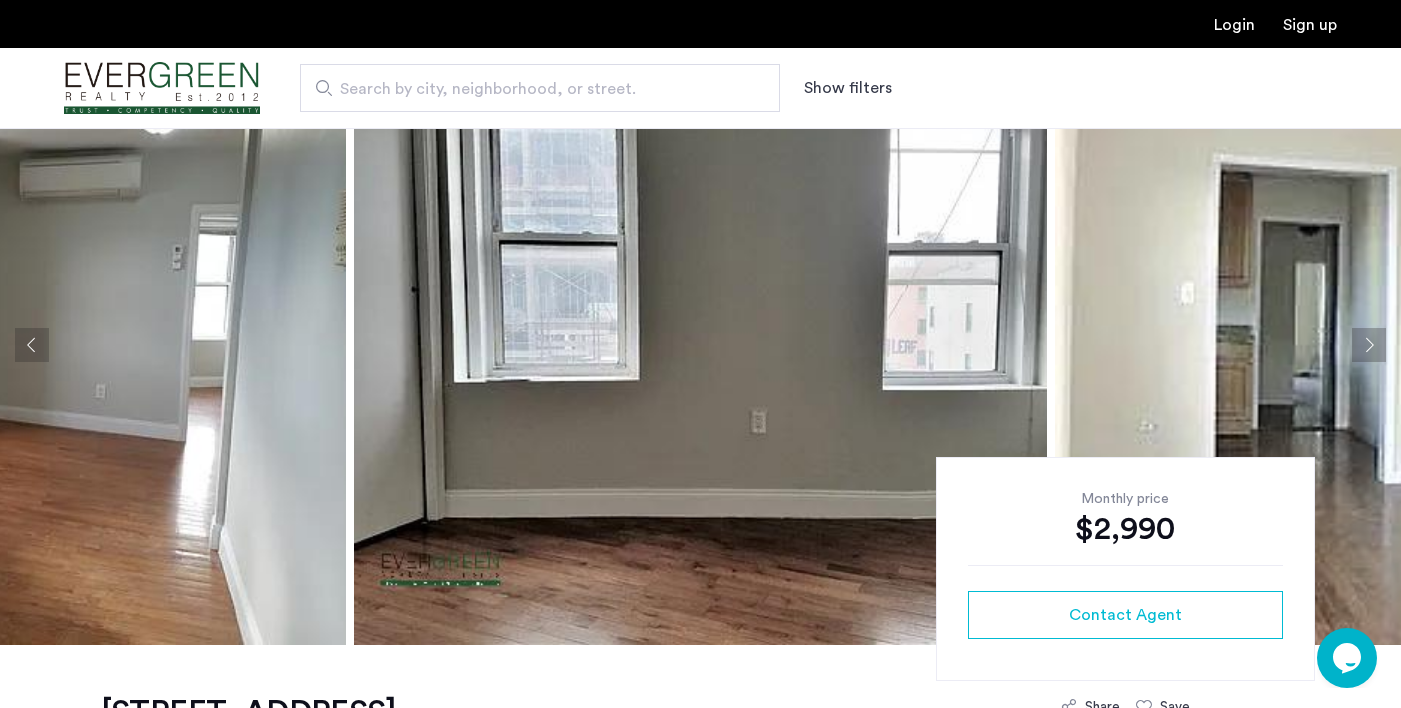 click 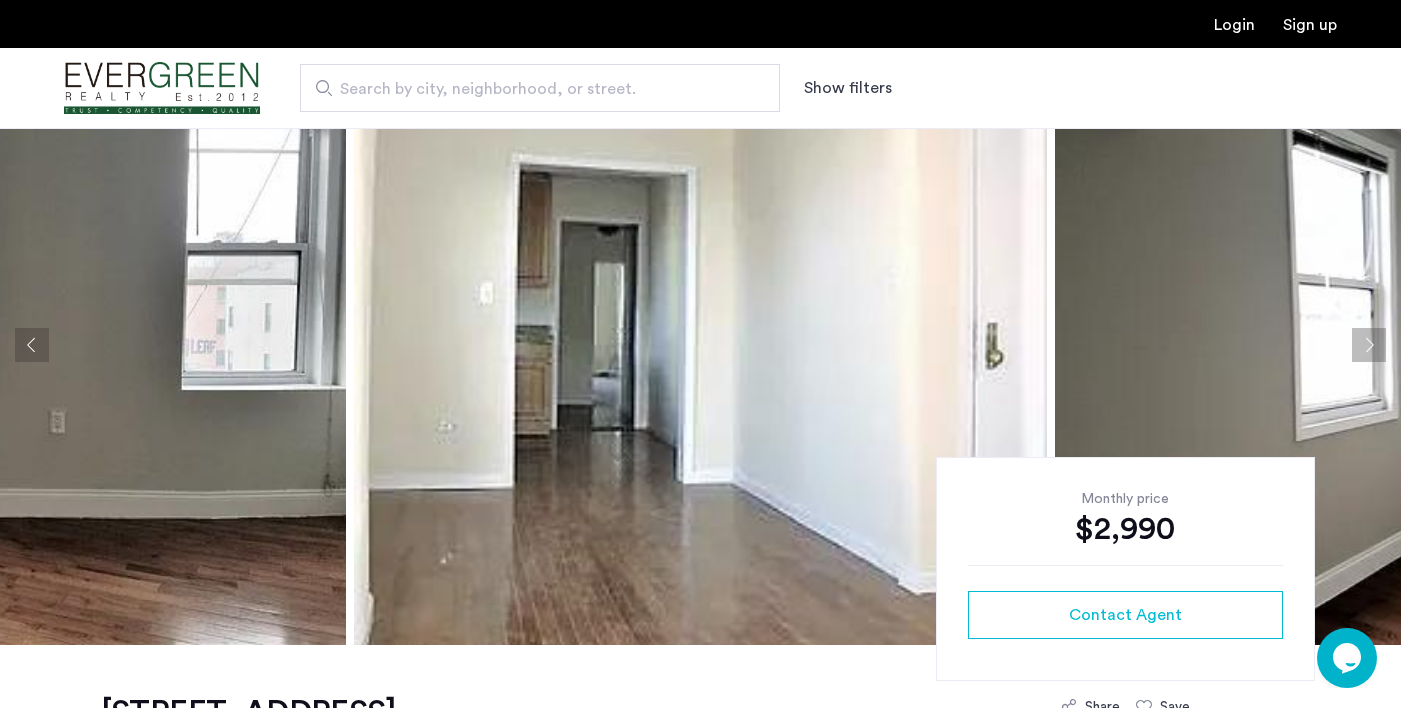 click 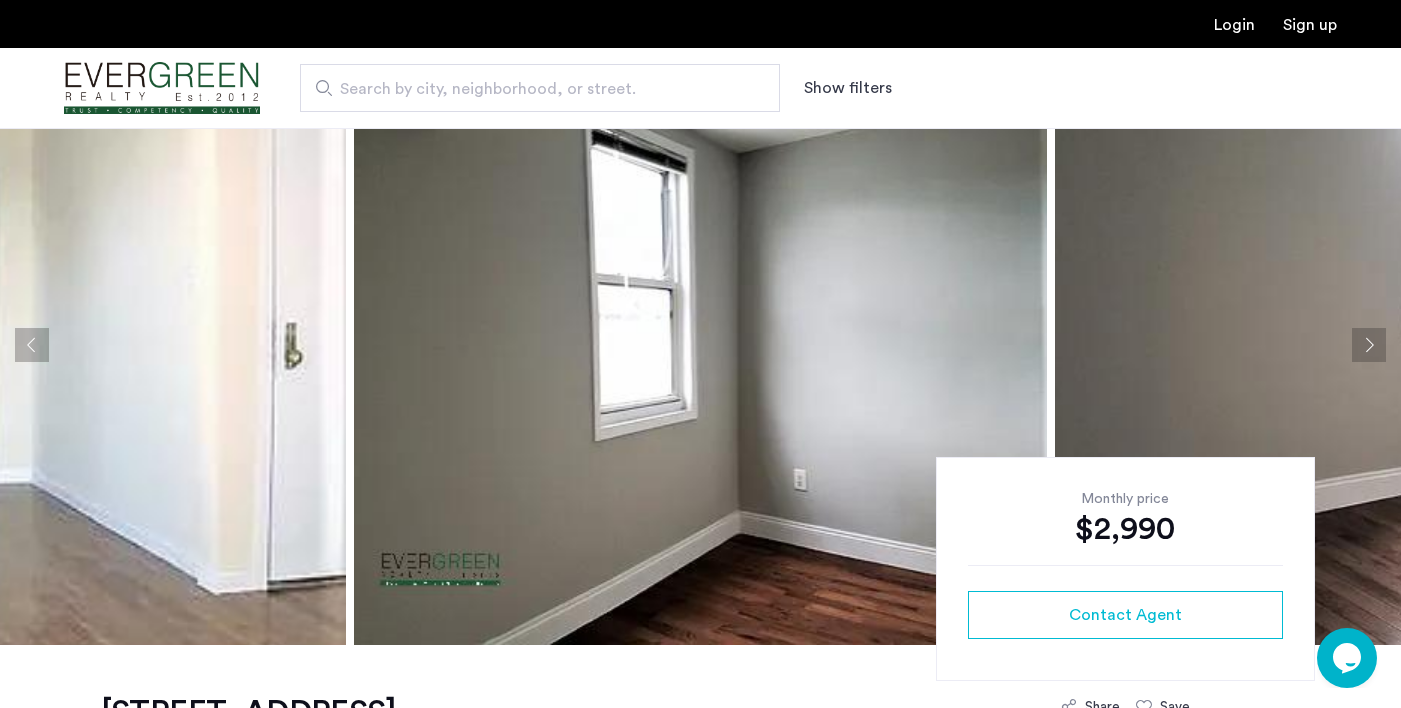 click 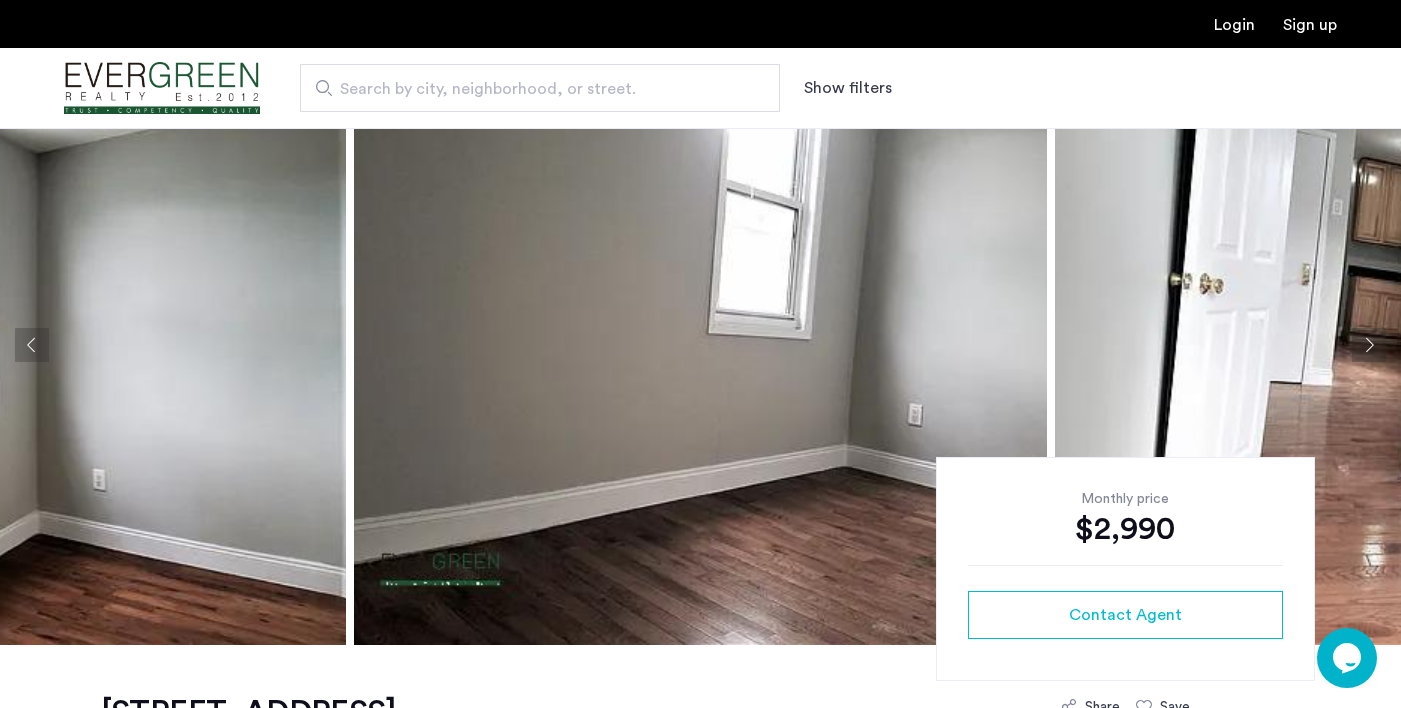 click 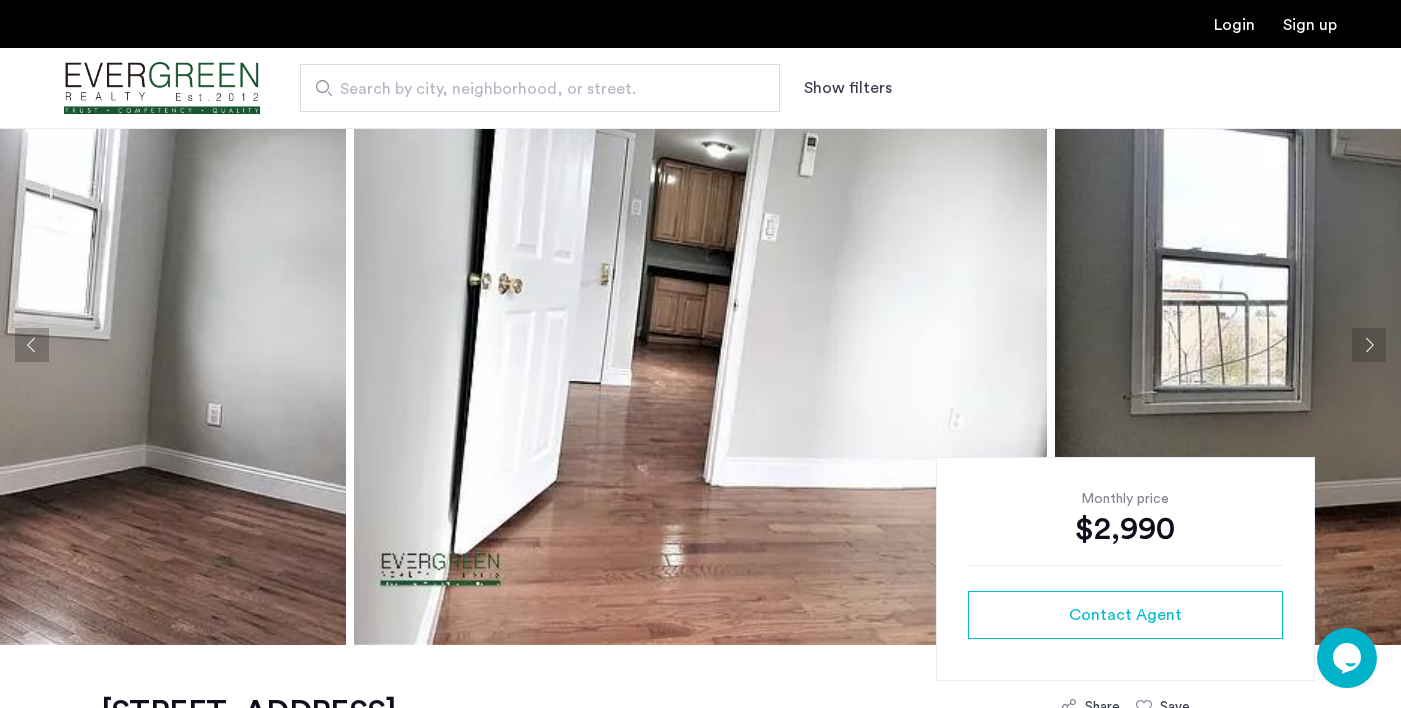 click 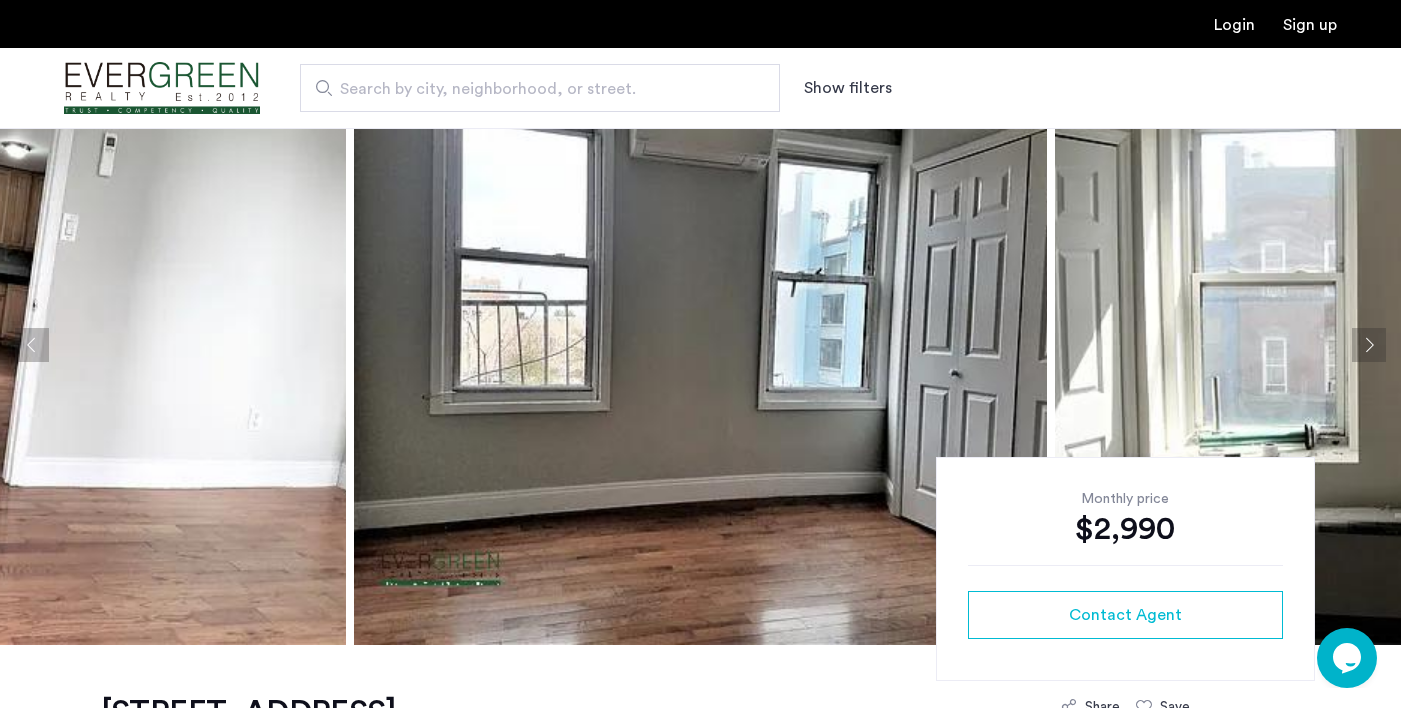 click 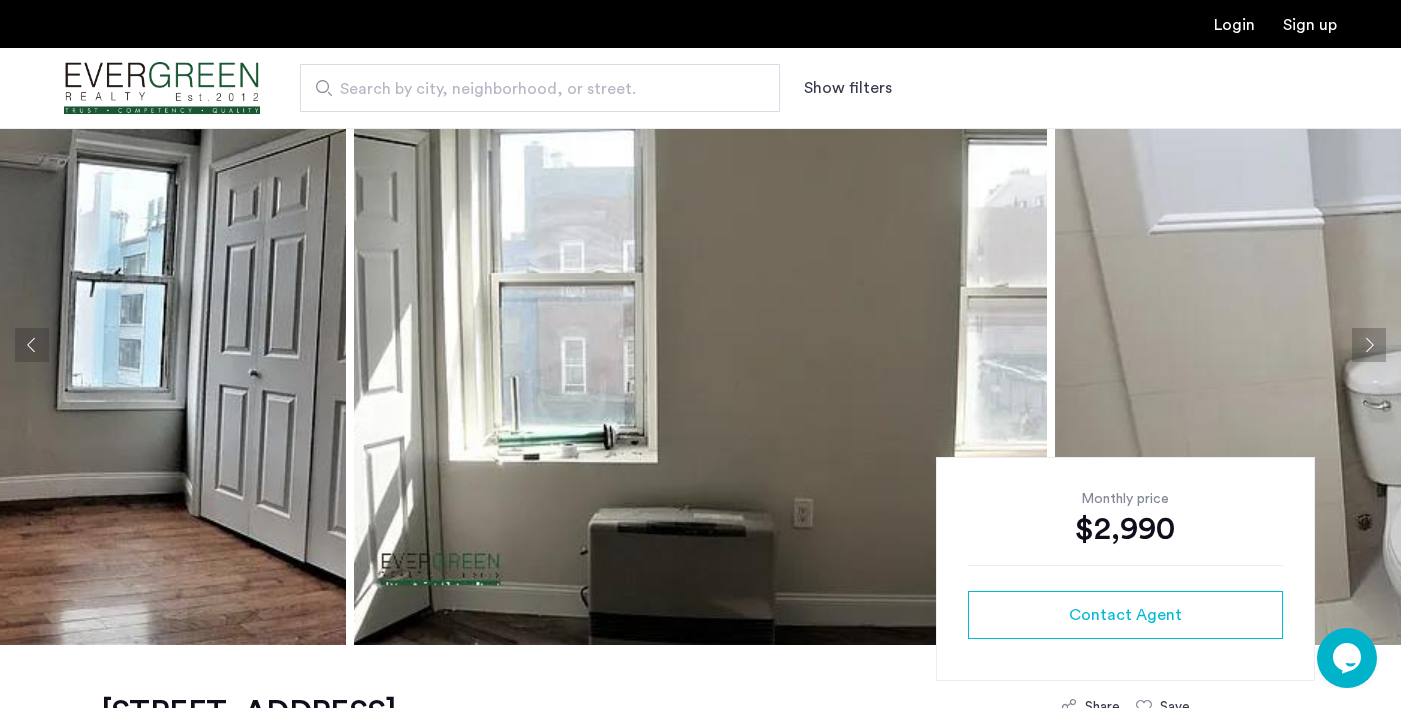 click 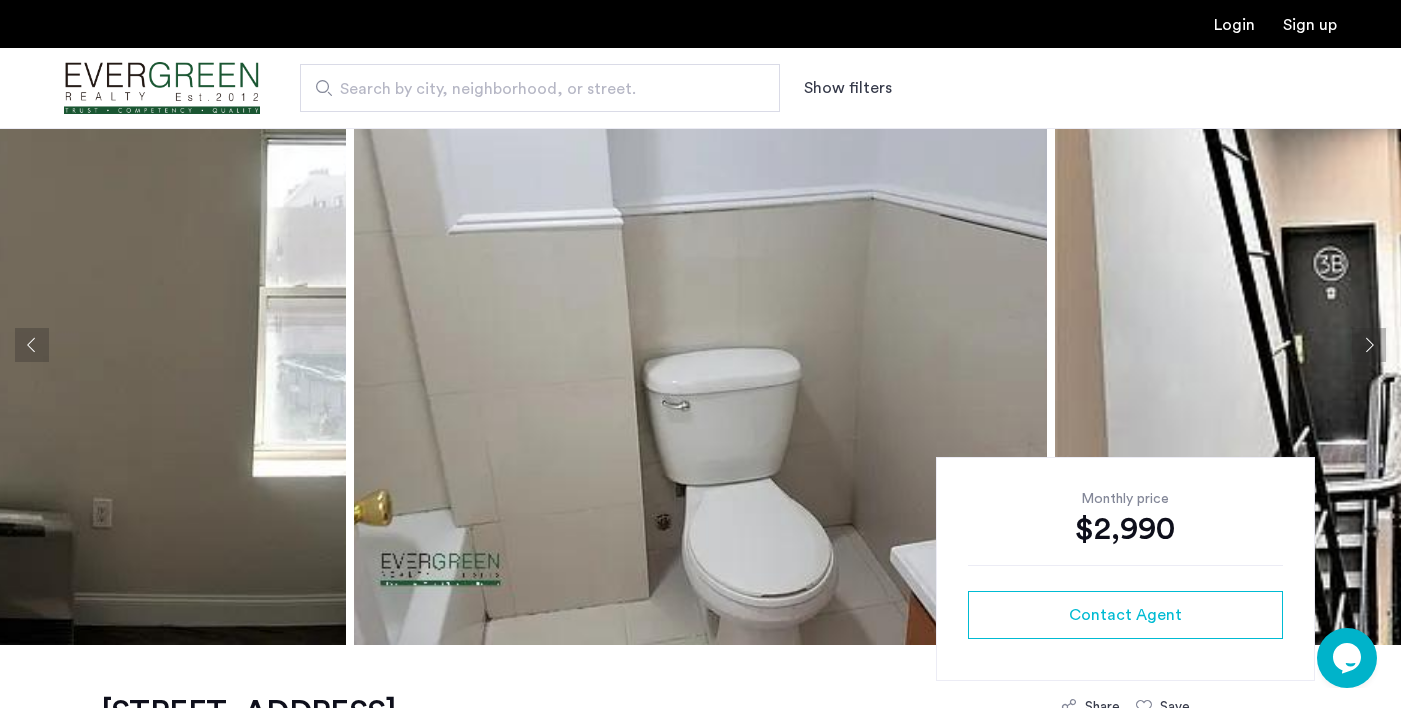 click 